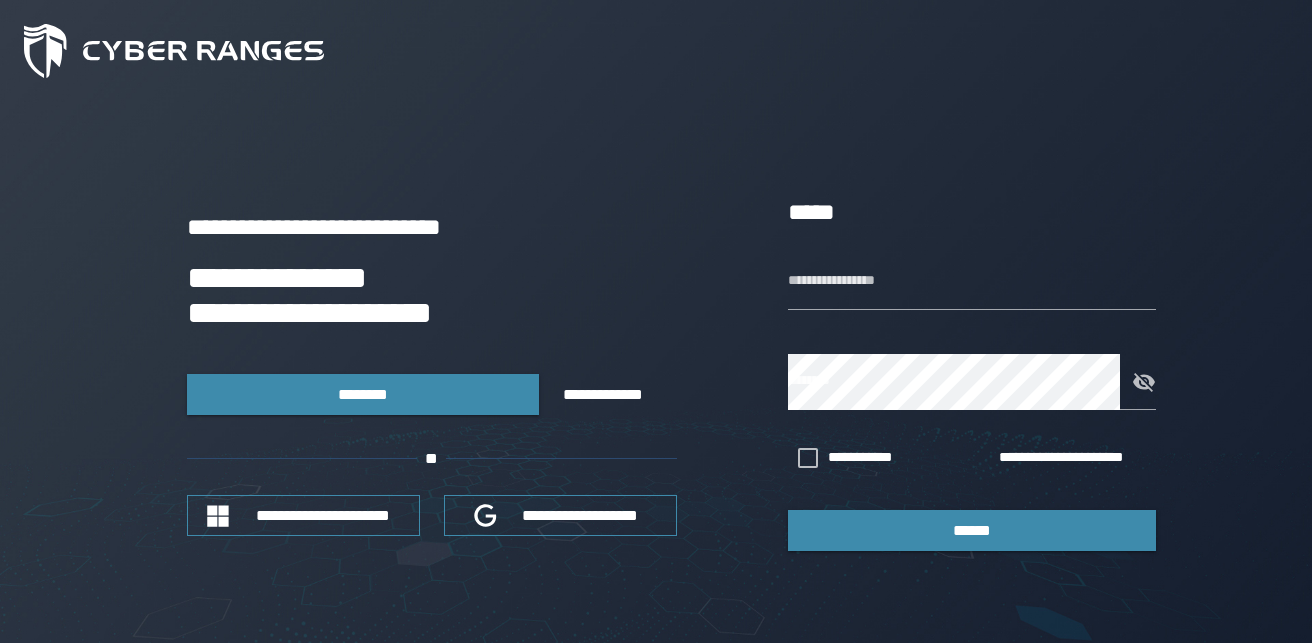 scroll, scrollTop: 0, scrollLeft: 0, axis: both 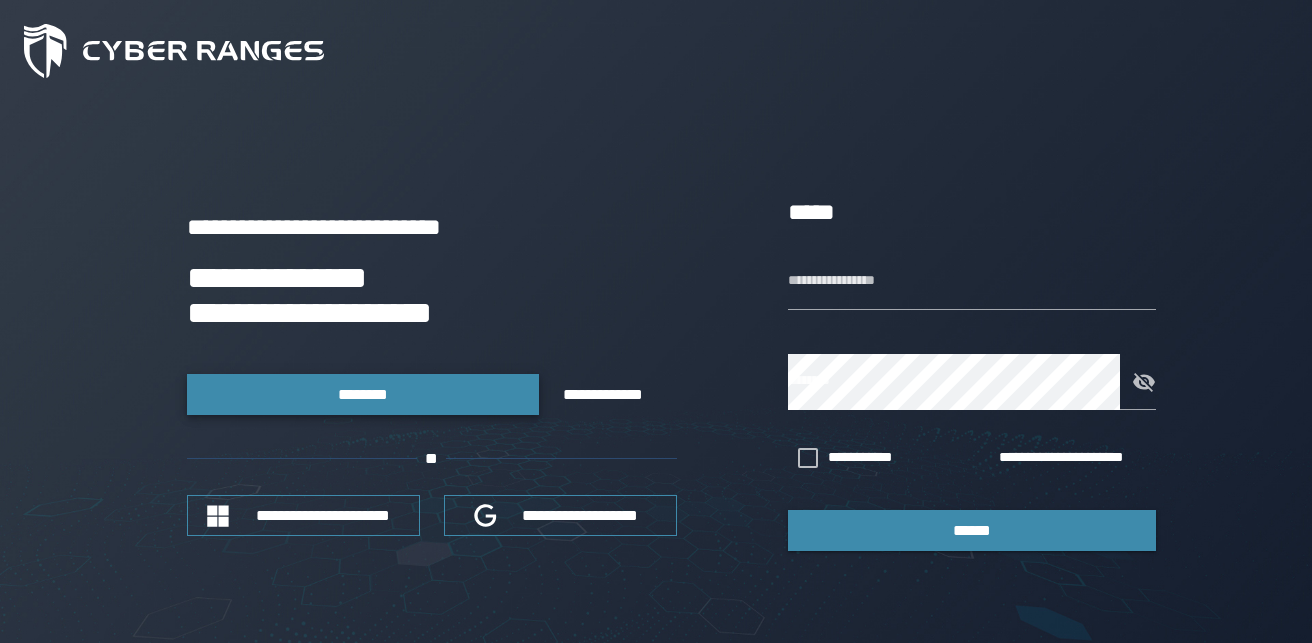 click on "********" at bounding box center [363, 394] 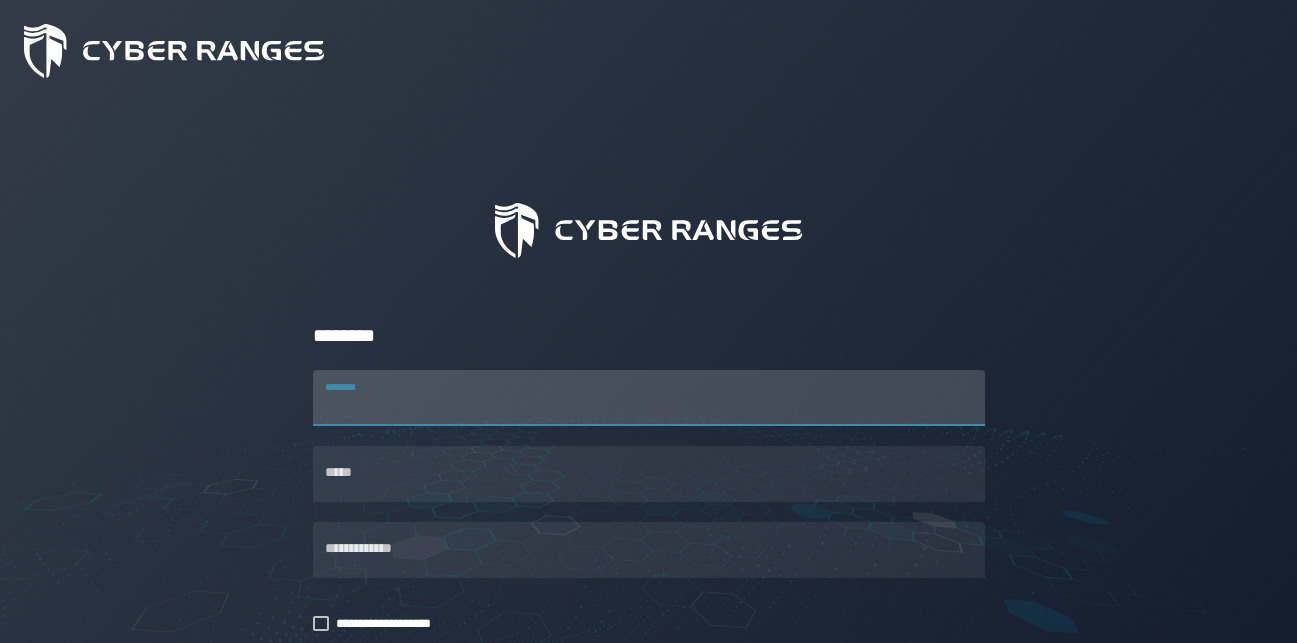 click on "********" at bounding box center [649, 398] 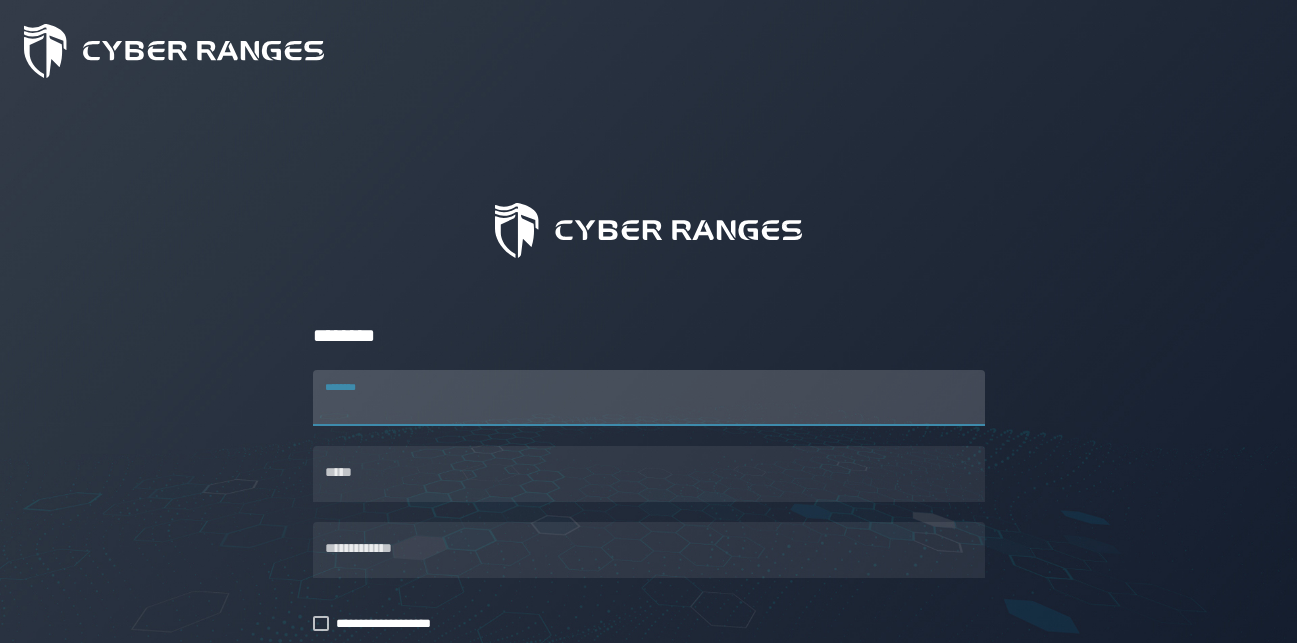 drag, startPoint x: 404, startPoint y: 392, endPoint x: 307, endPoint y: 390, distance: 97.020615 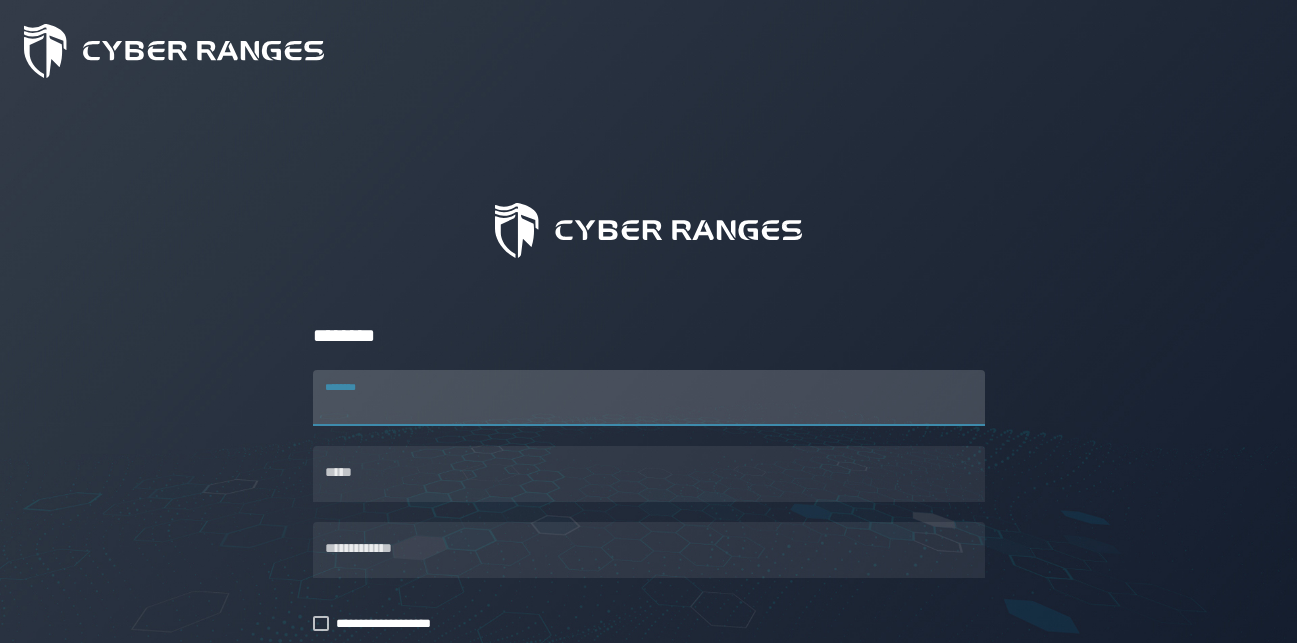 drag, startPoint x: 372, startPoint y: 389, endPoint x: 314, endPoint y: 386, distance: 58.077534 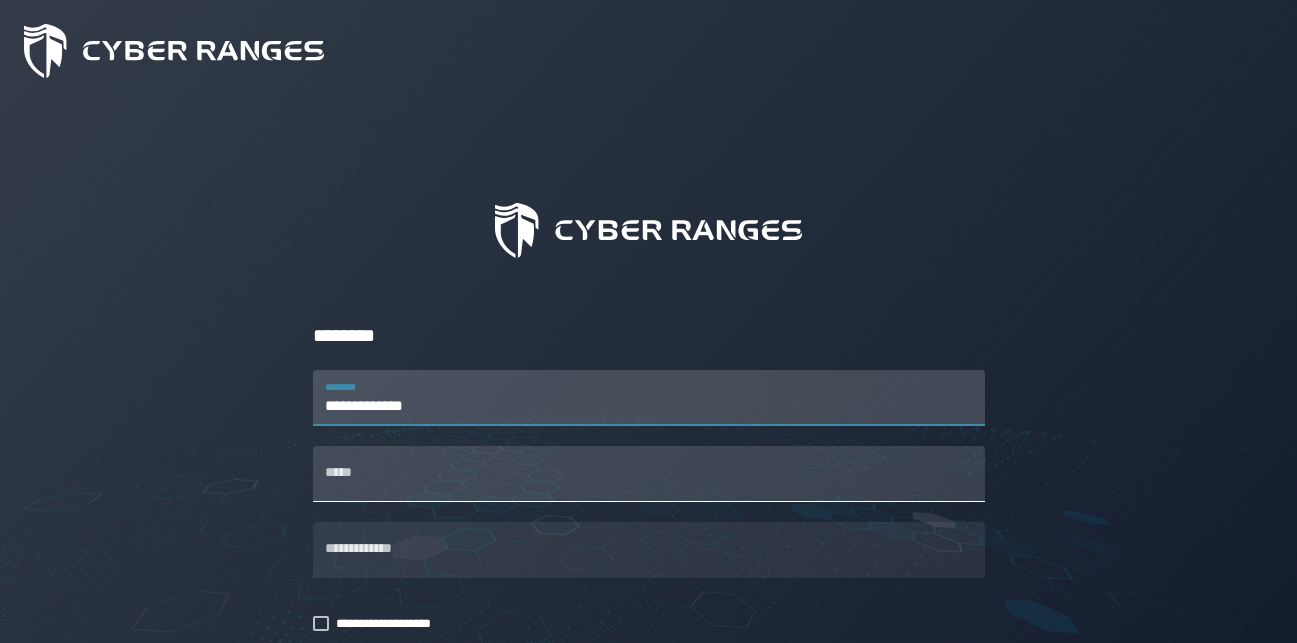 type on "**********" 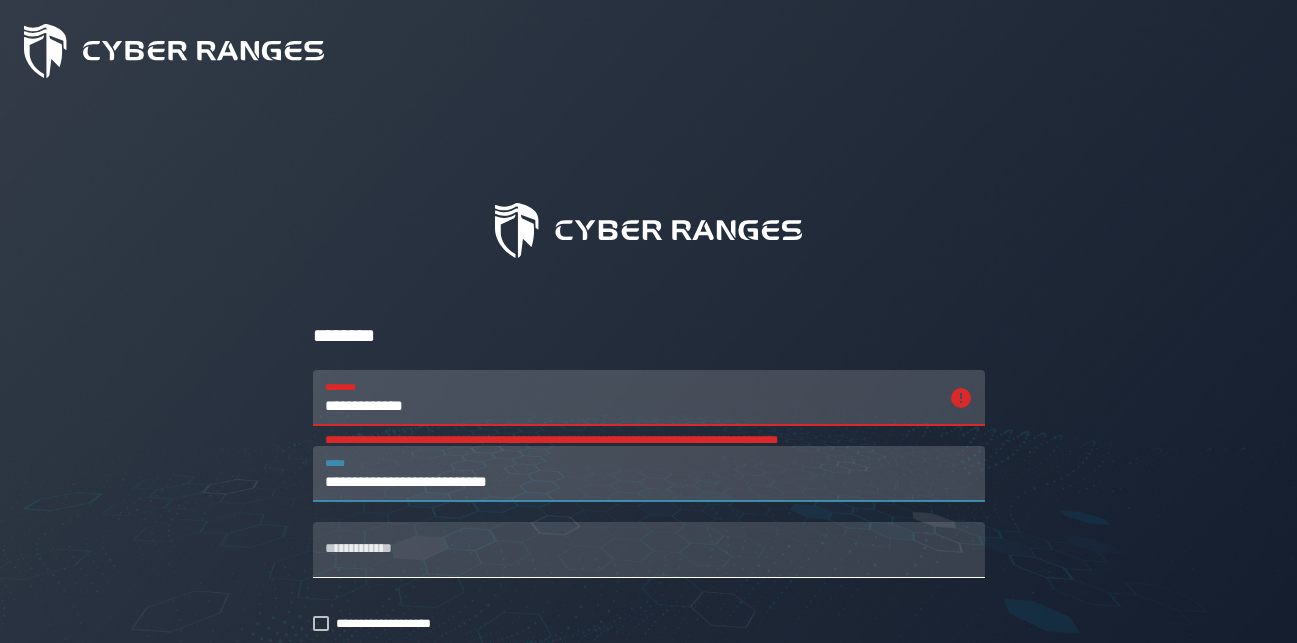 type on "**********" 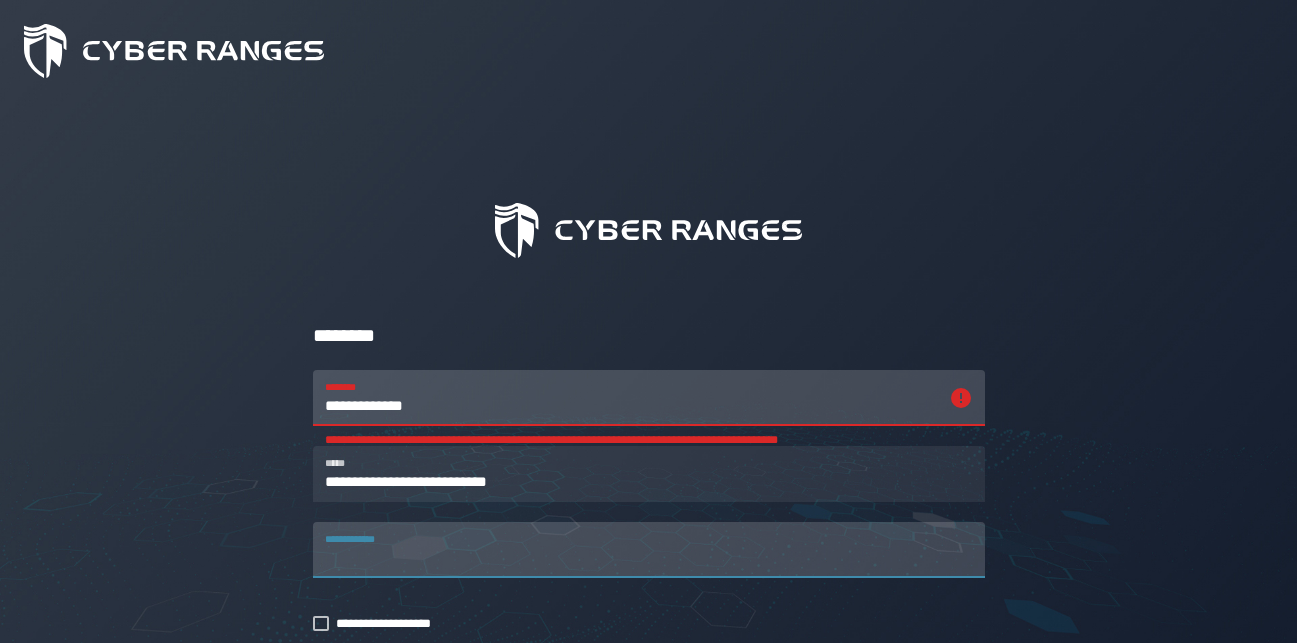 click on "**********" at bounding box center [649, 550] 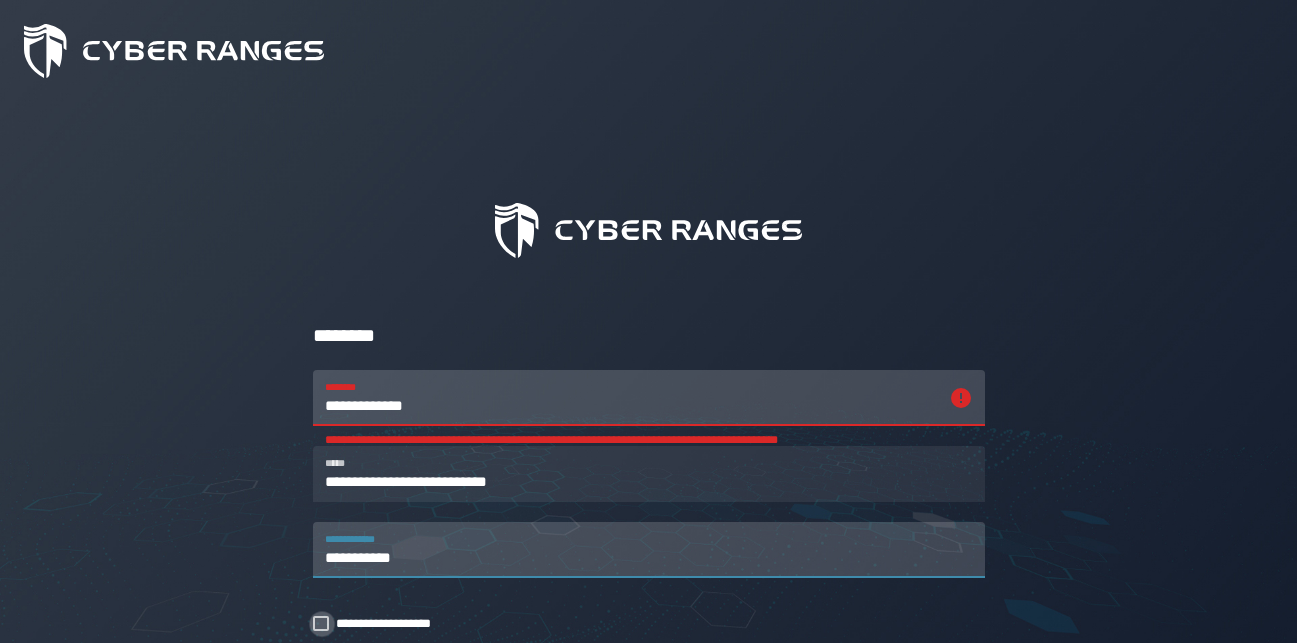 type on "**********" 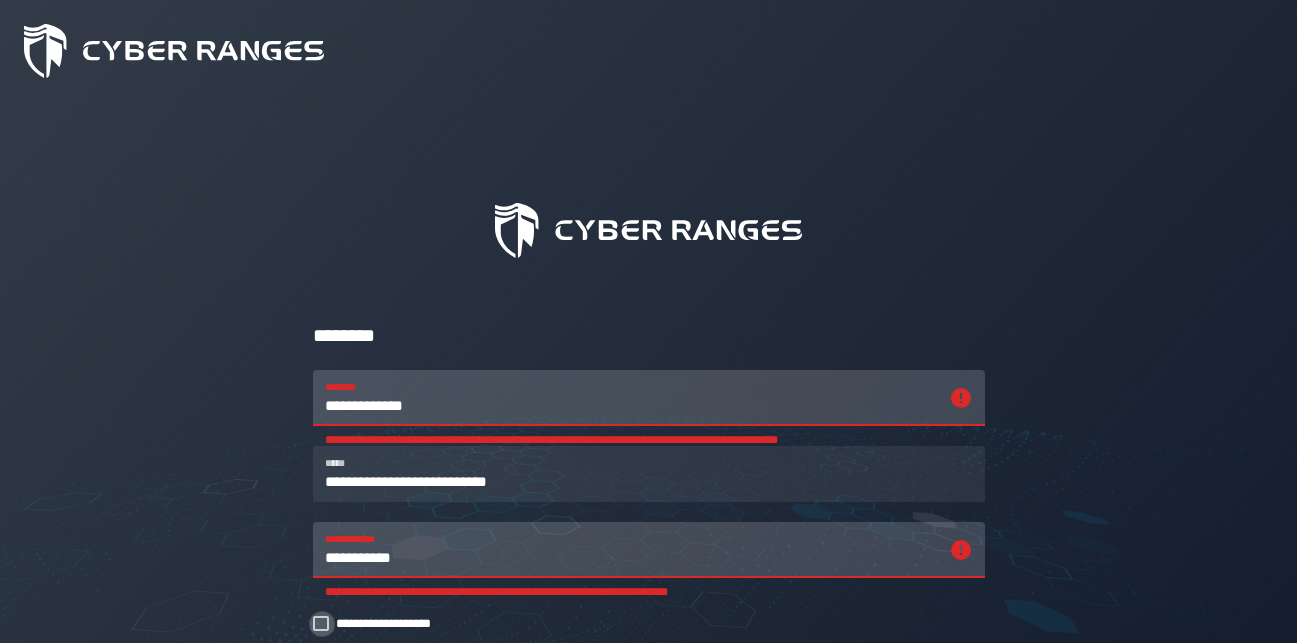 click 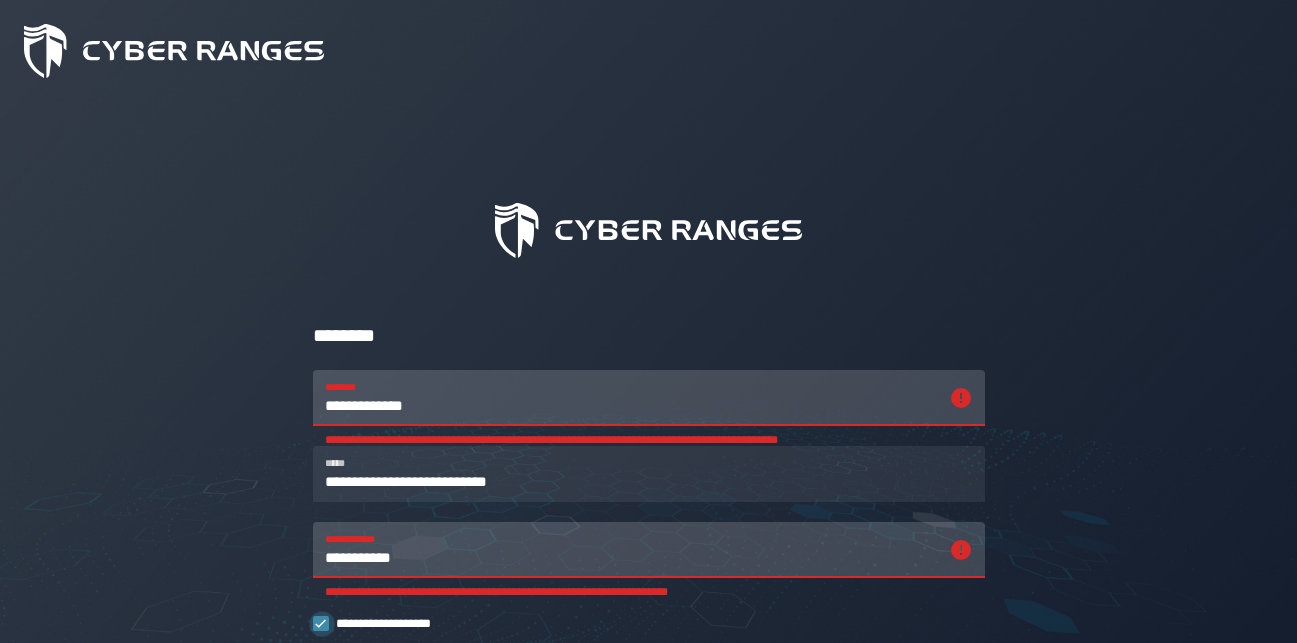 click 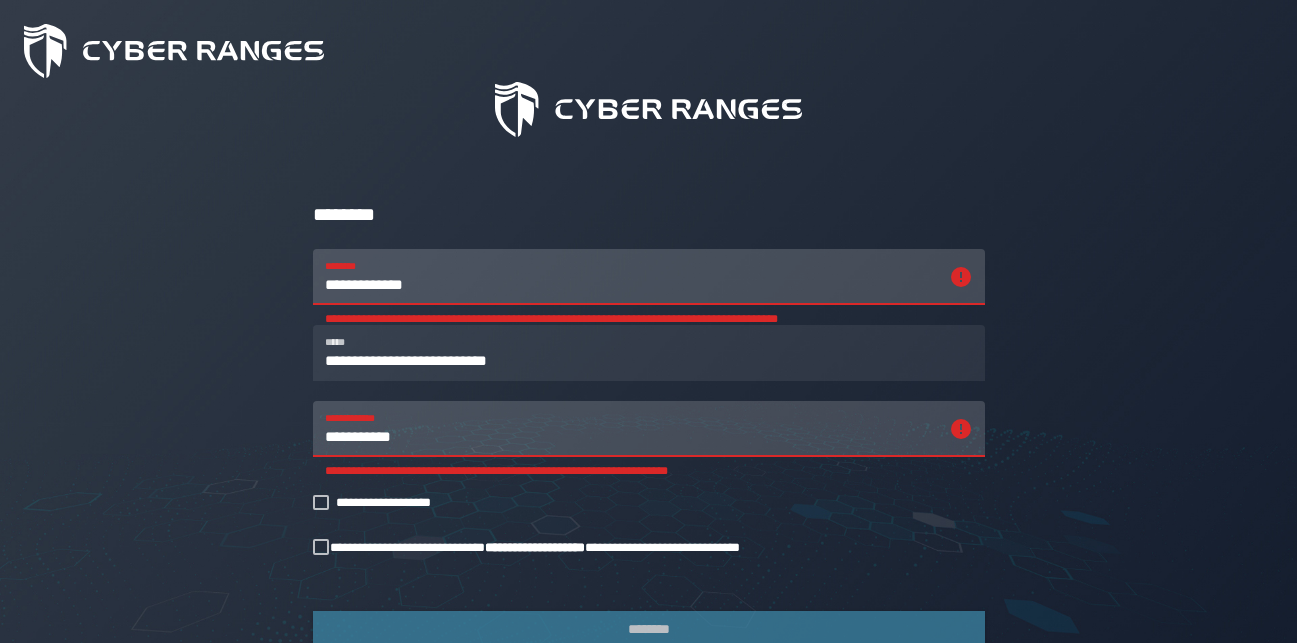 scroll, scrollTop: 261, scrollLeft: 0, axis: vertical 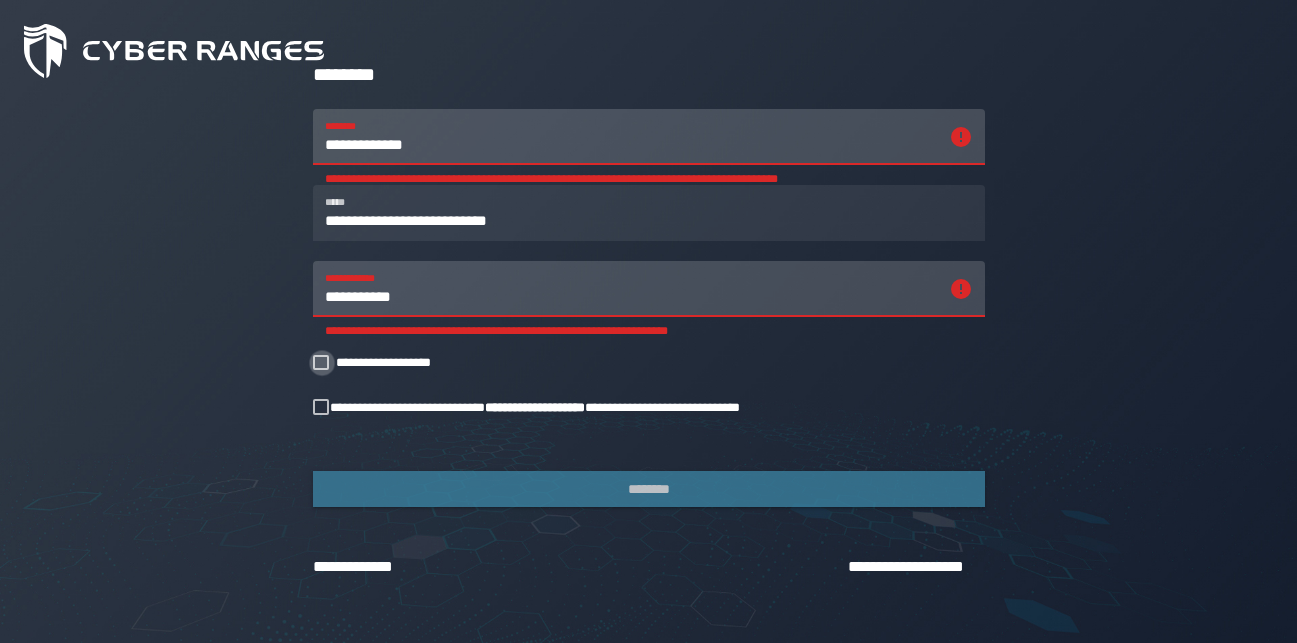 click 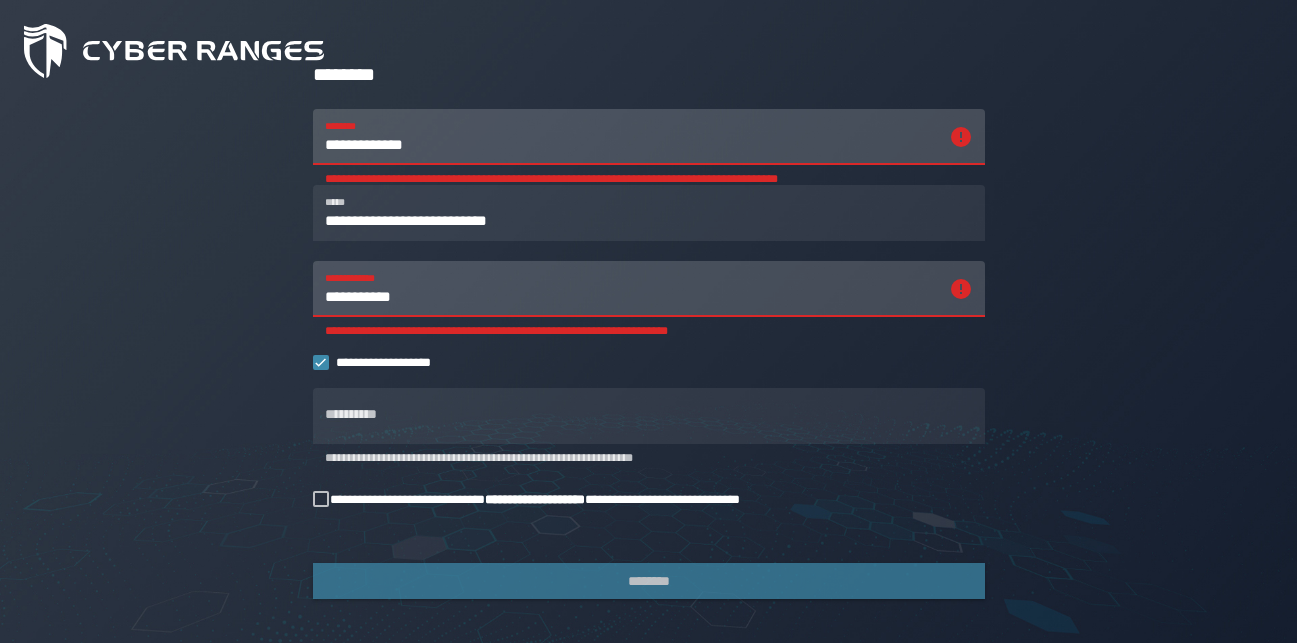 click on "**********" 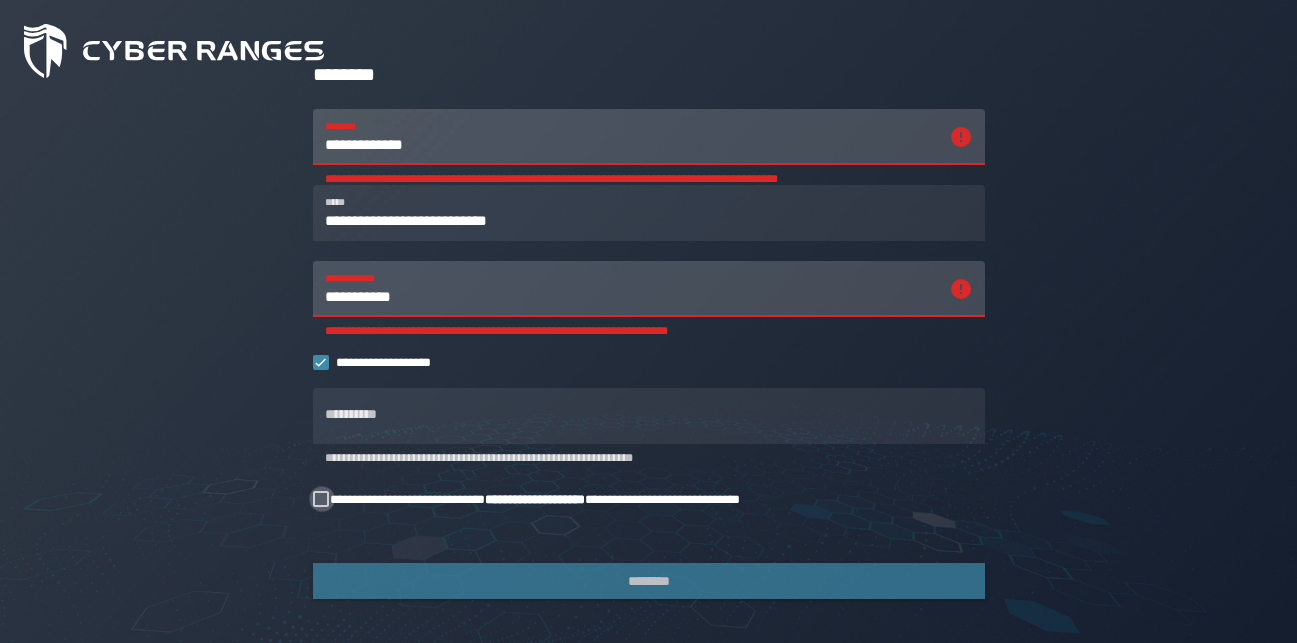 click 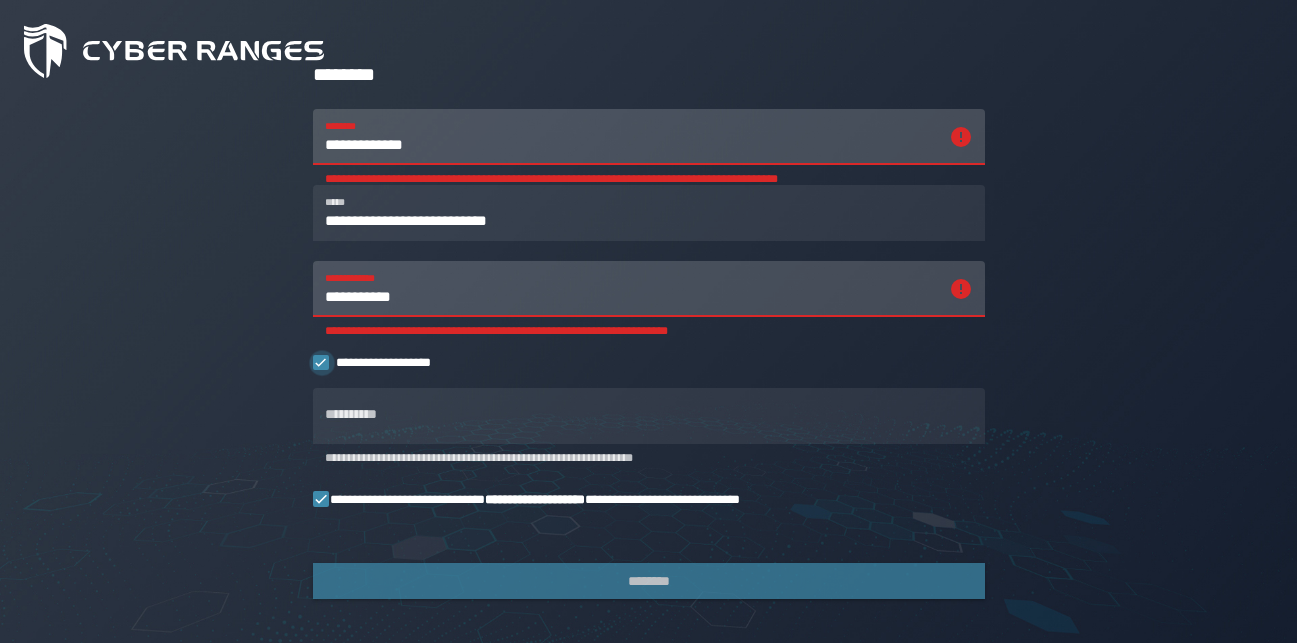 click 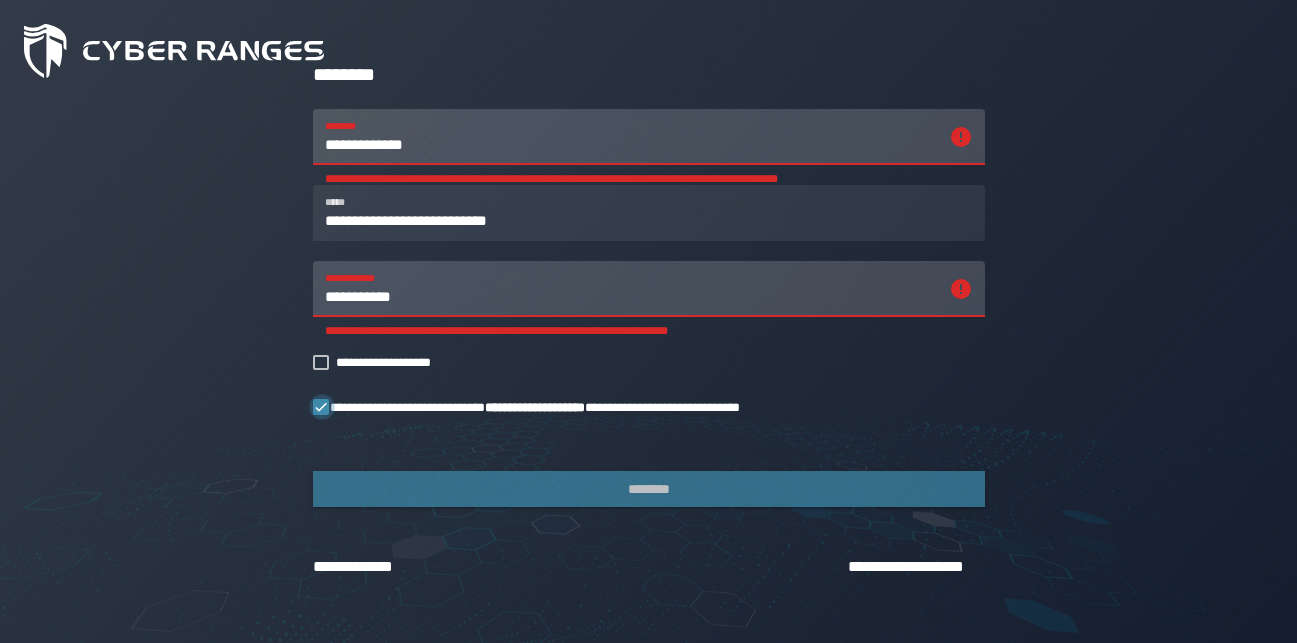 click 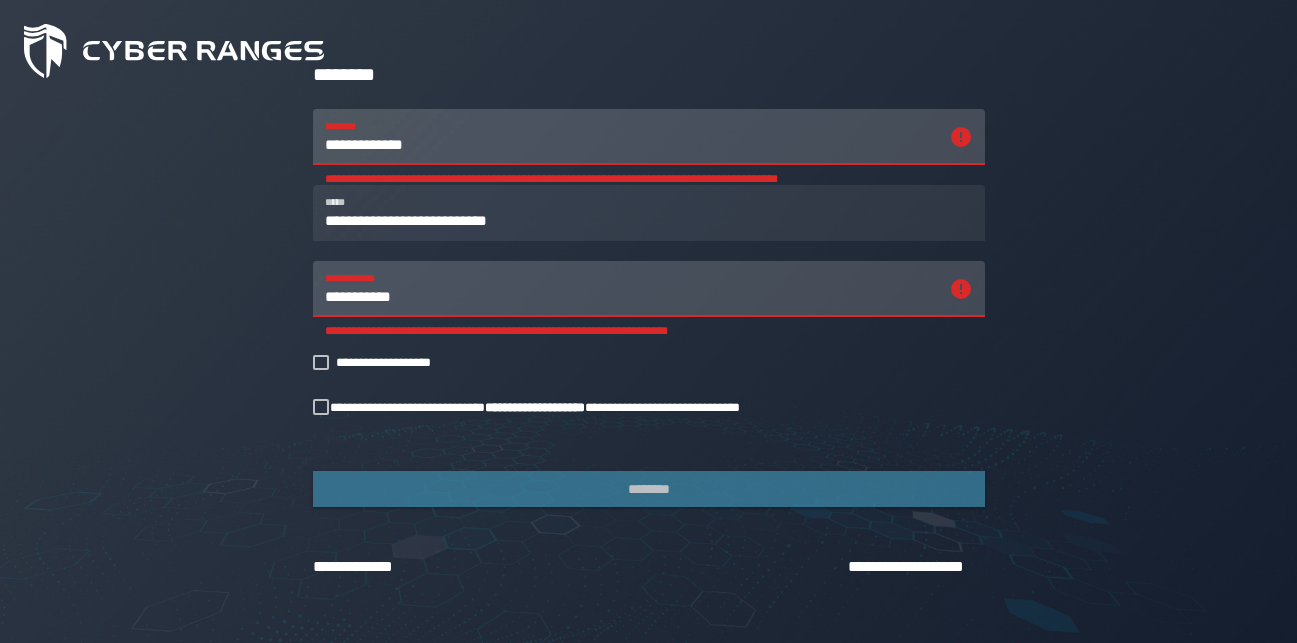 click on "**********" at bounding box center [631, 289] 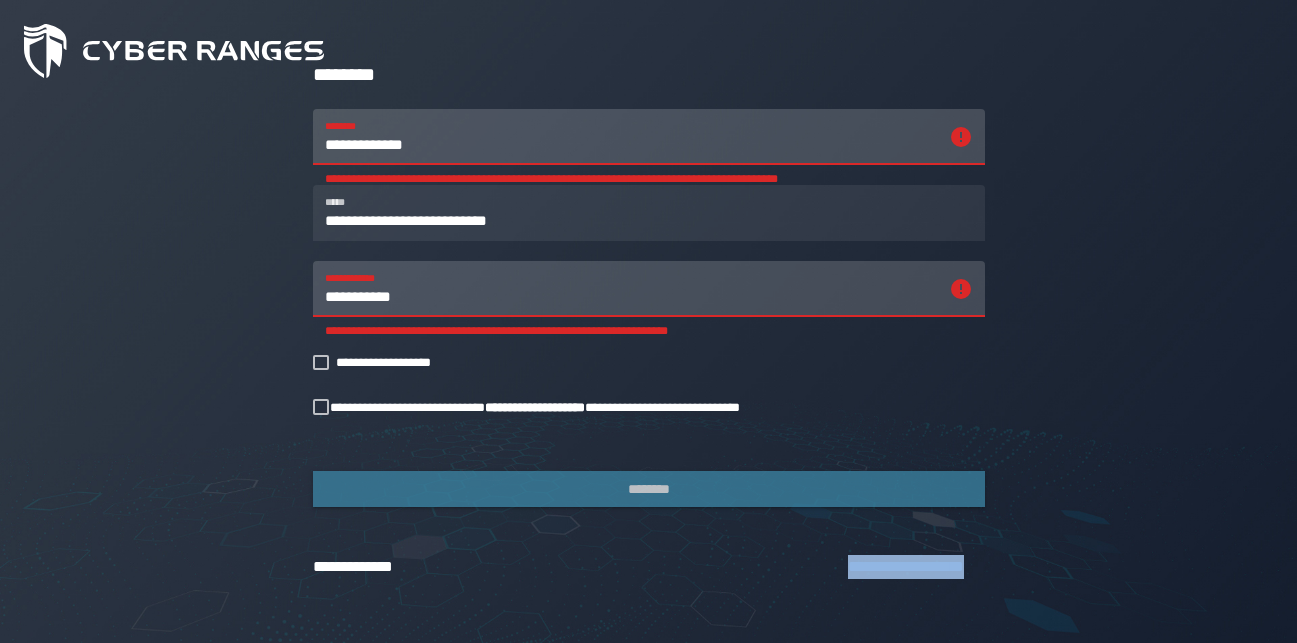 drag, startPoint x: 994, startPoint y: 561, endPoint x: 849, endPoint y: 576, distance: 145.7738 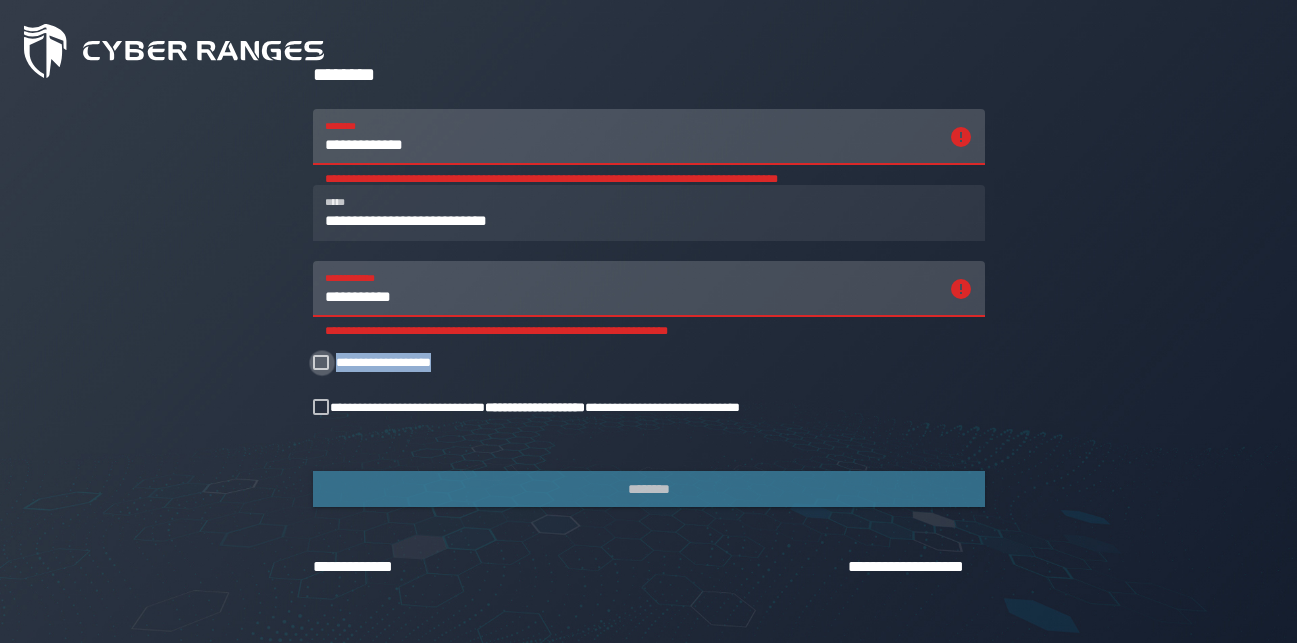 drag, startPoint x: 457, startPoint y: 353, endPoint x: 335, endPoint y: 366, distance: 122.69067 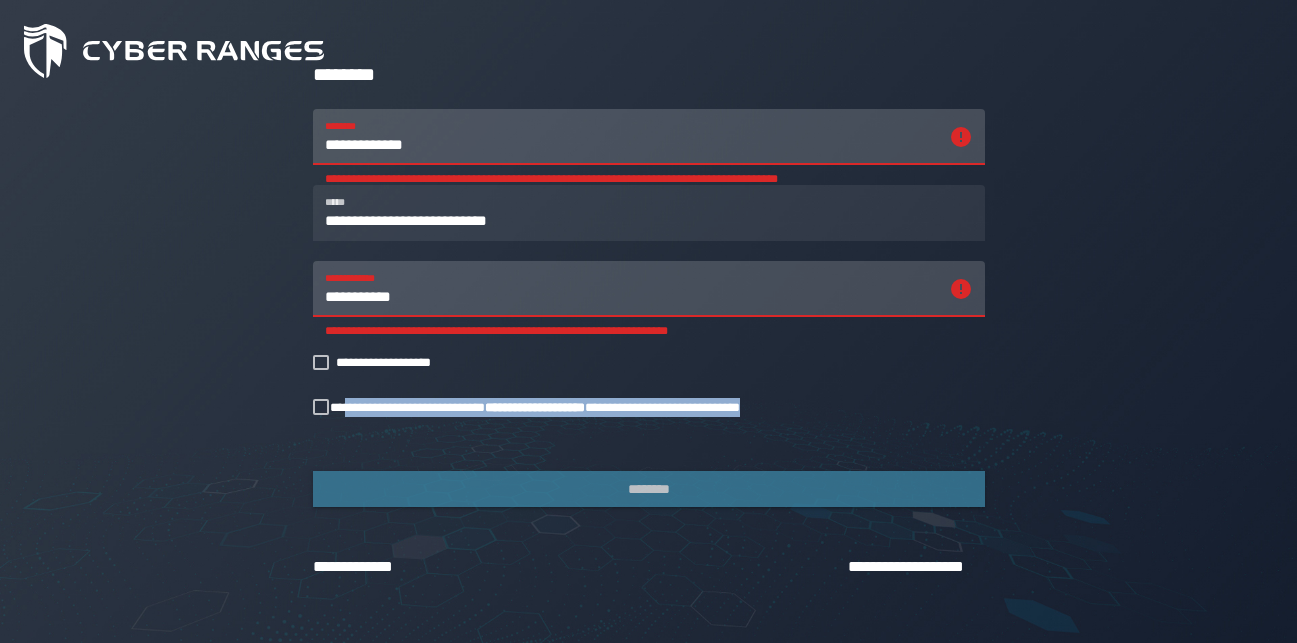 drag, startPoint x: 828, startPoint y: 406, endPoint x: 342, endPoint y: 411, distance: 486.02573 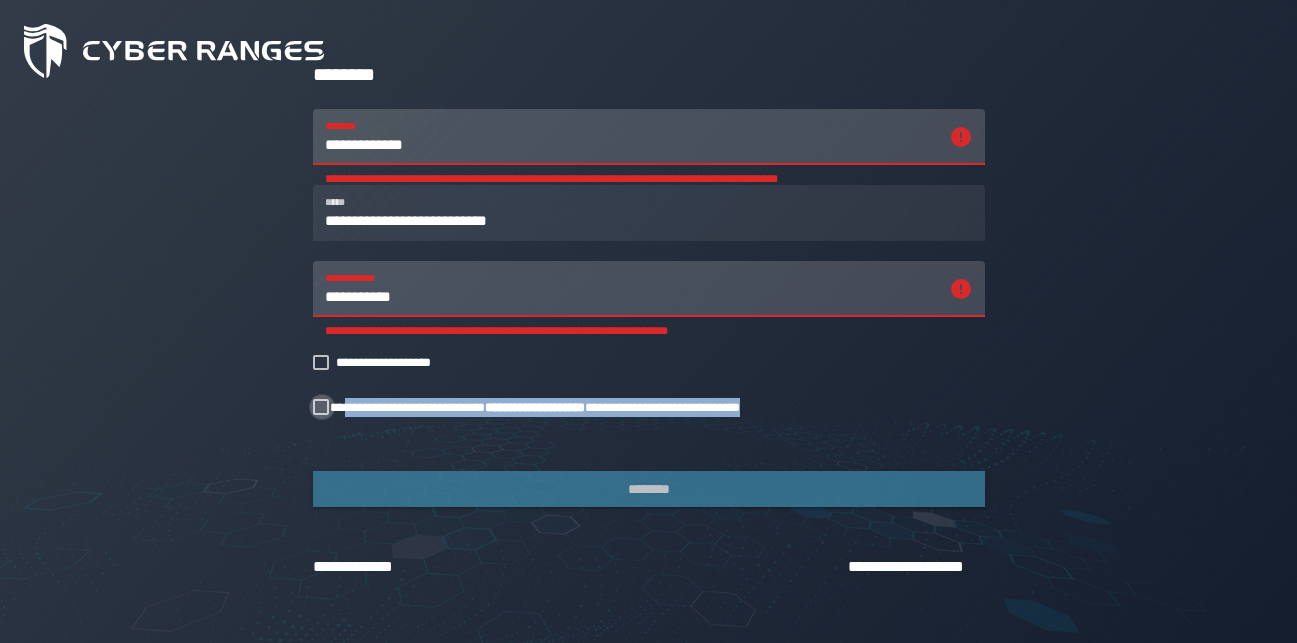 click 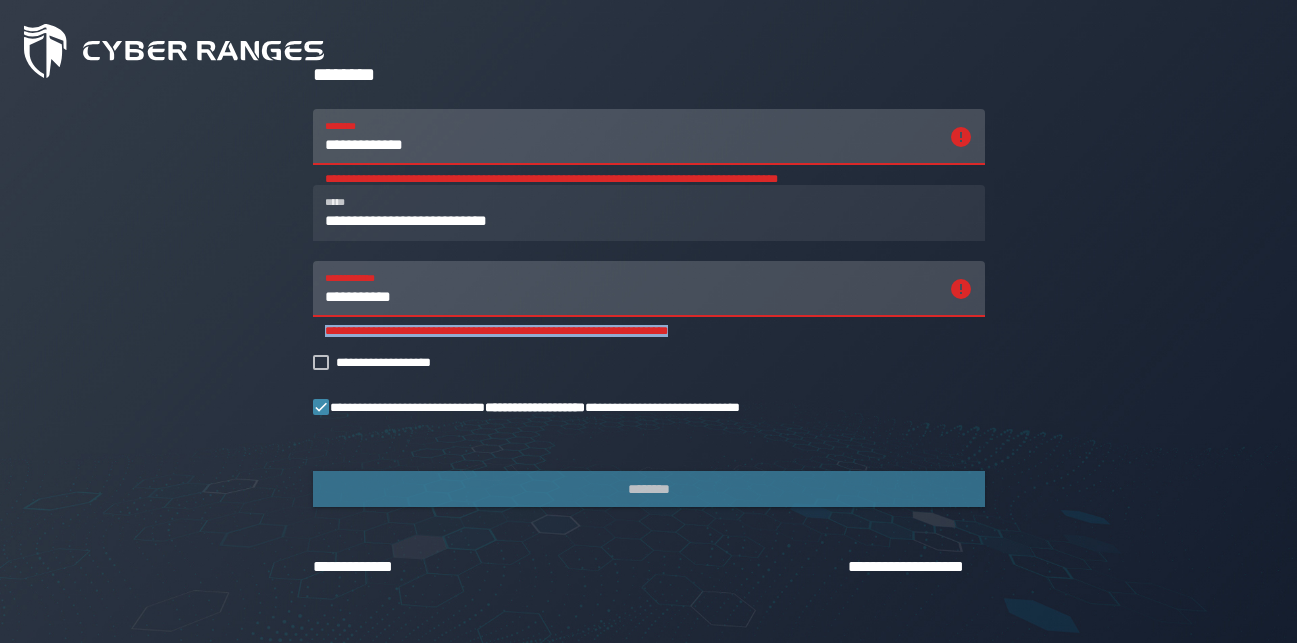 drag, startPoint x: 716, startPoint y: 327, endPoint x: 320, endPoint y: 329, distance: 396.00504 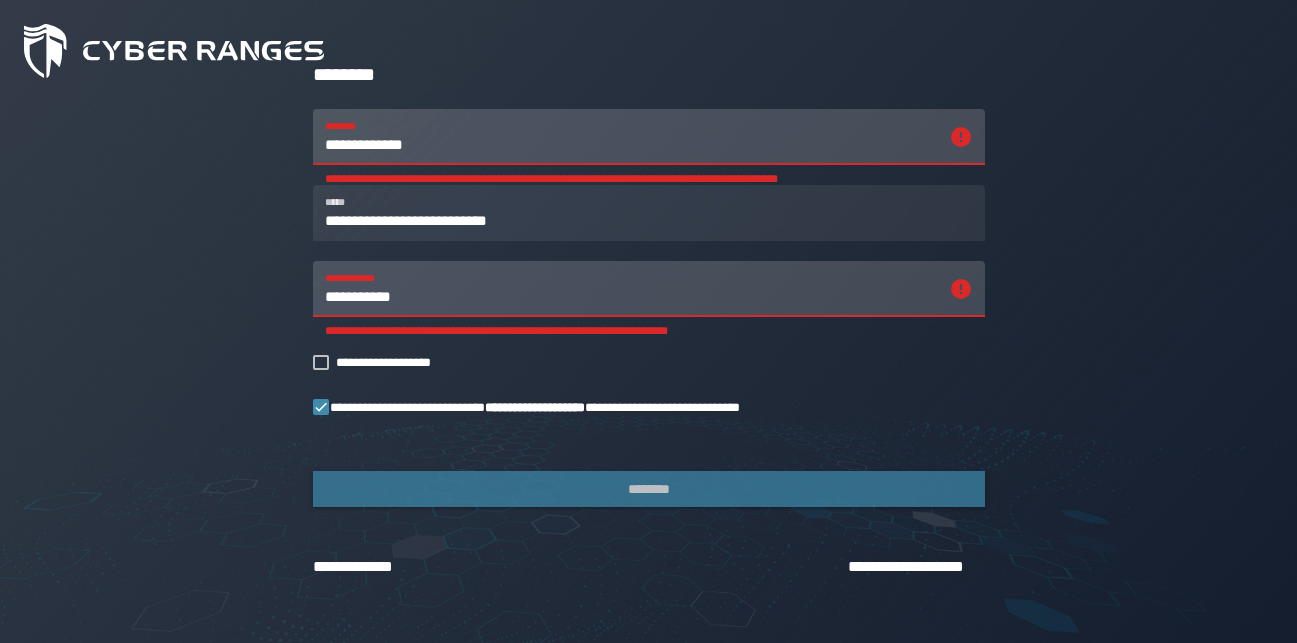 click on "**********" at bounding box center [631, 289] 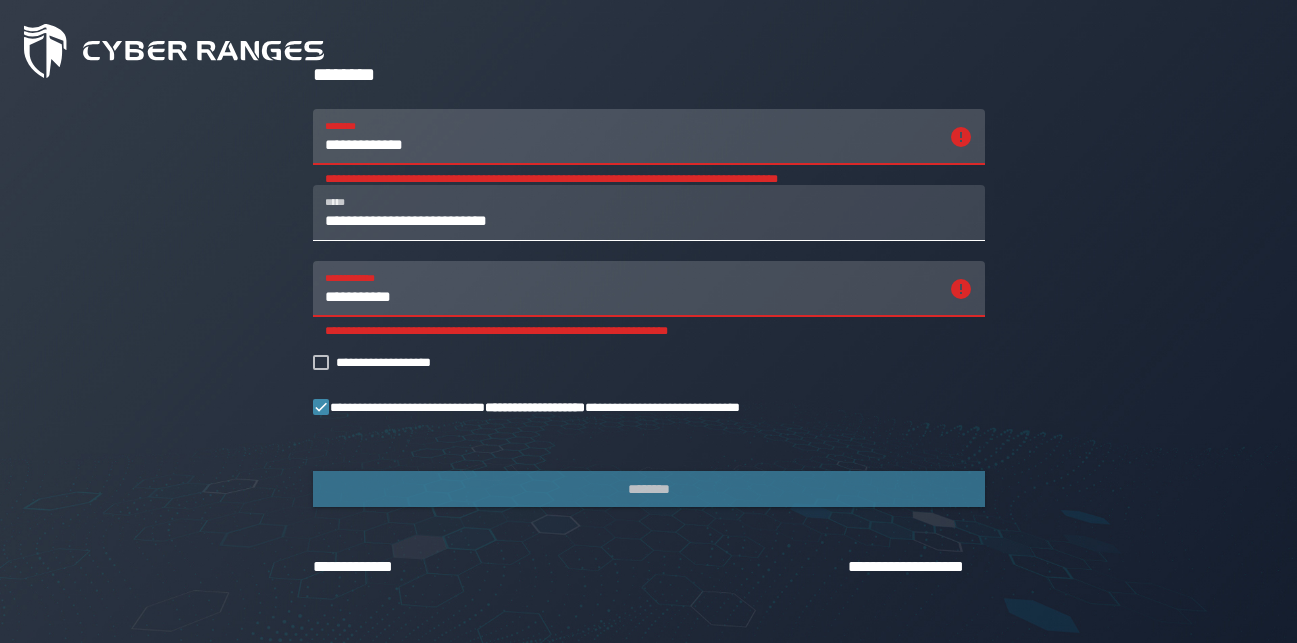 drag, startPoint x: 838, startPoint y: 181, endPoint x: 691, endPoint y: 184, distance: 147.03061 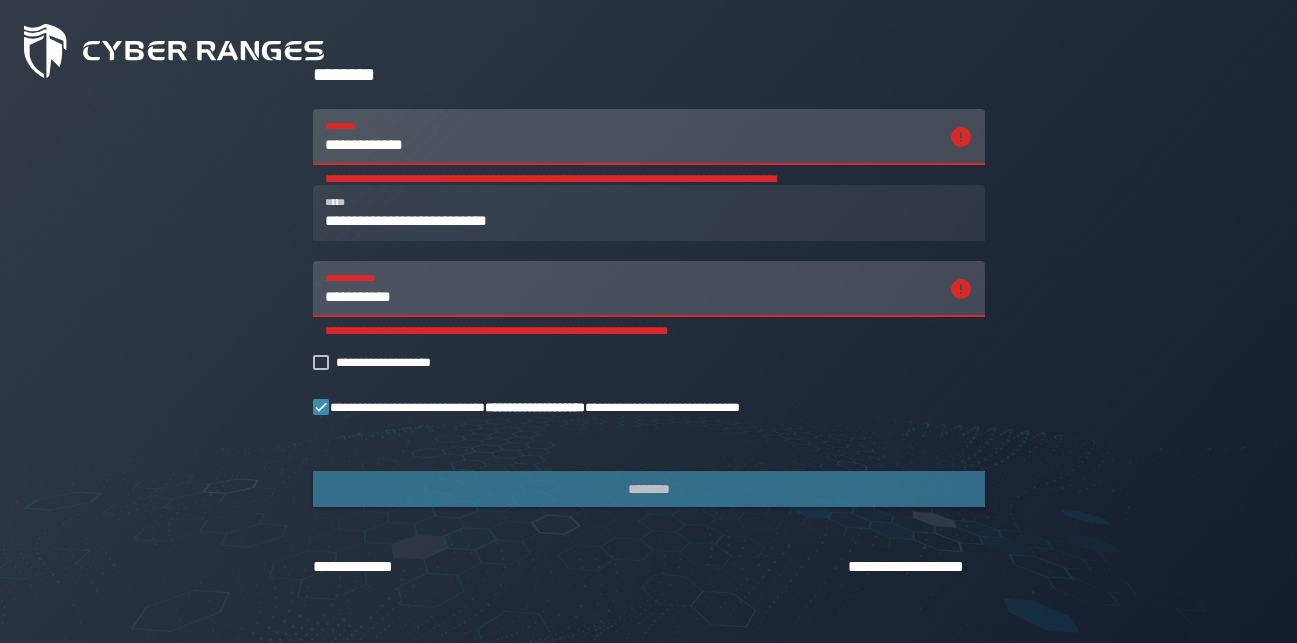 click on "**********" at bounding box center [649, 179] 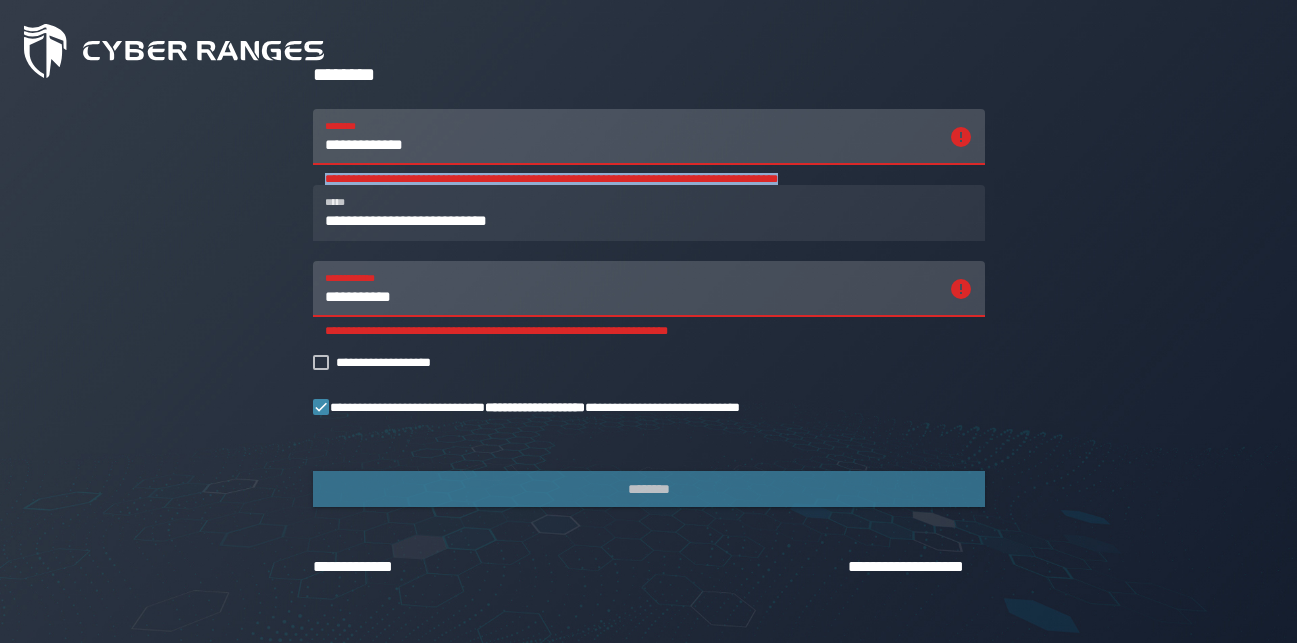 drag, startPoint x: 829, startPoint y: 177, endPoint x: 312, endPoint y: 180, distance: 517.0087 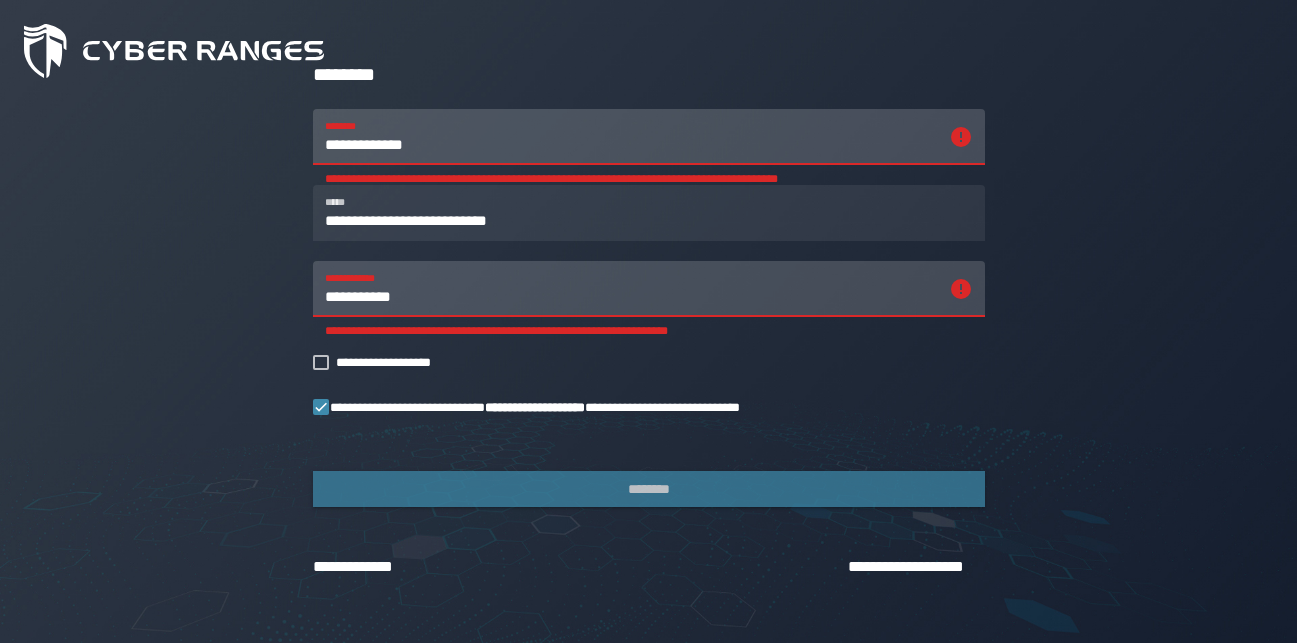 click on "**********" at bounding box center (631, 137) 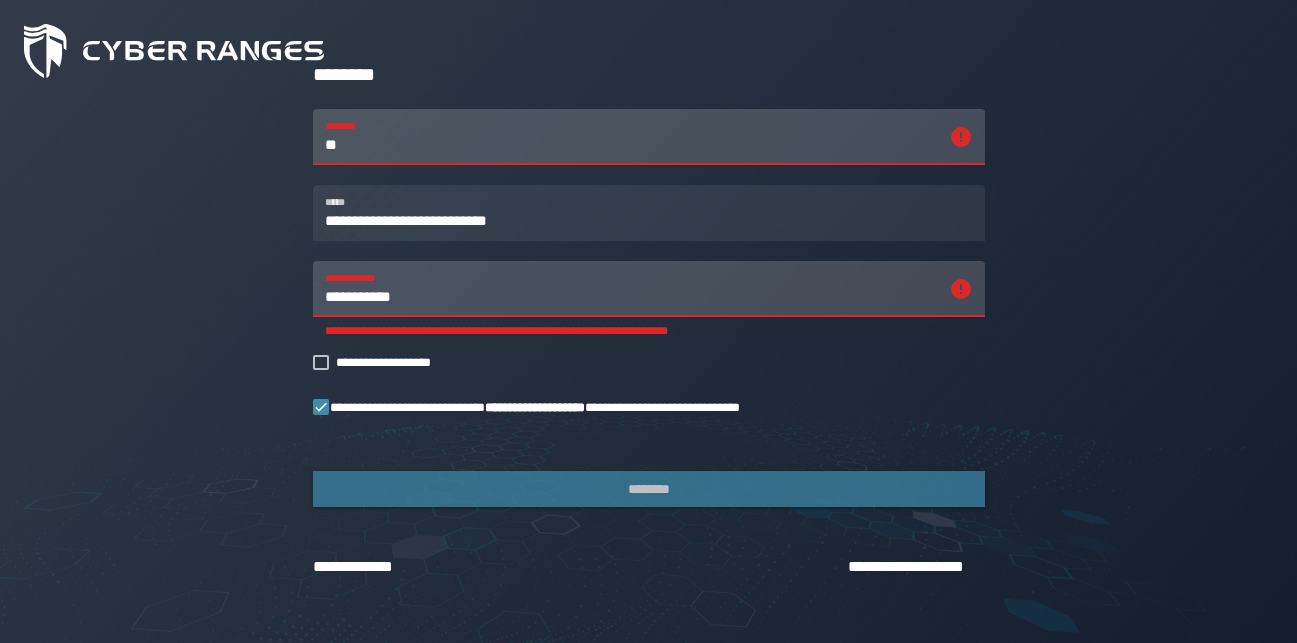 type on "*" 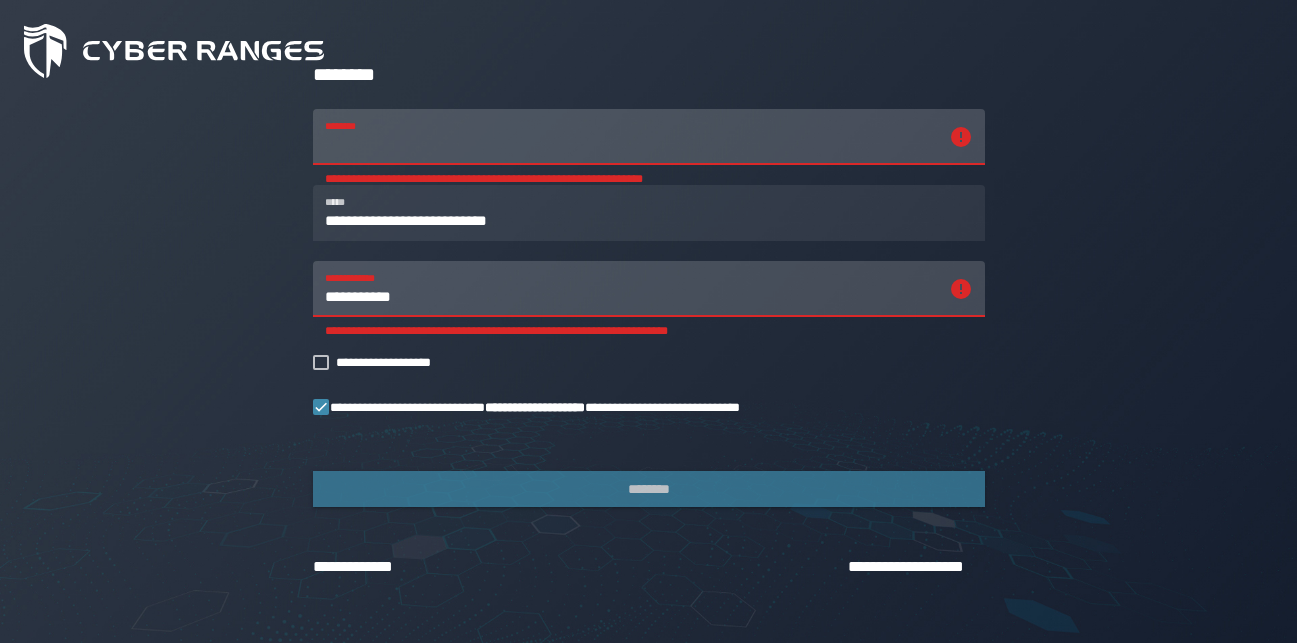 click on "**********" at bounding box center (631, 137) 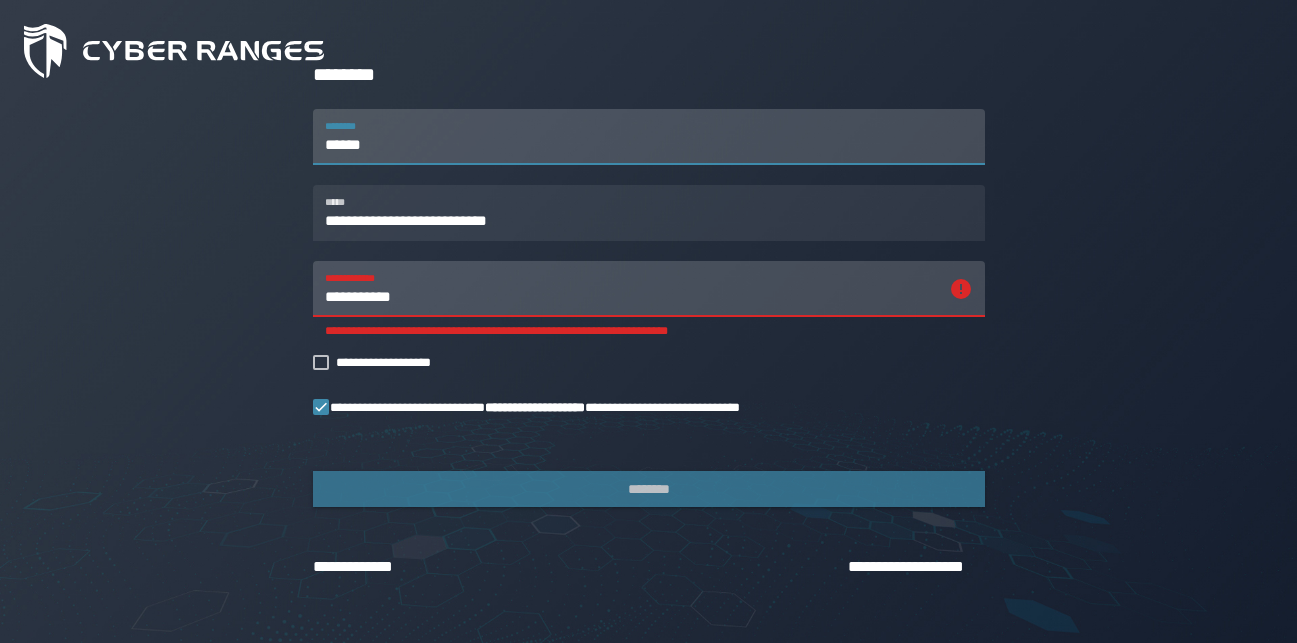 type on "******" 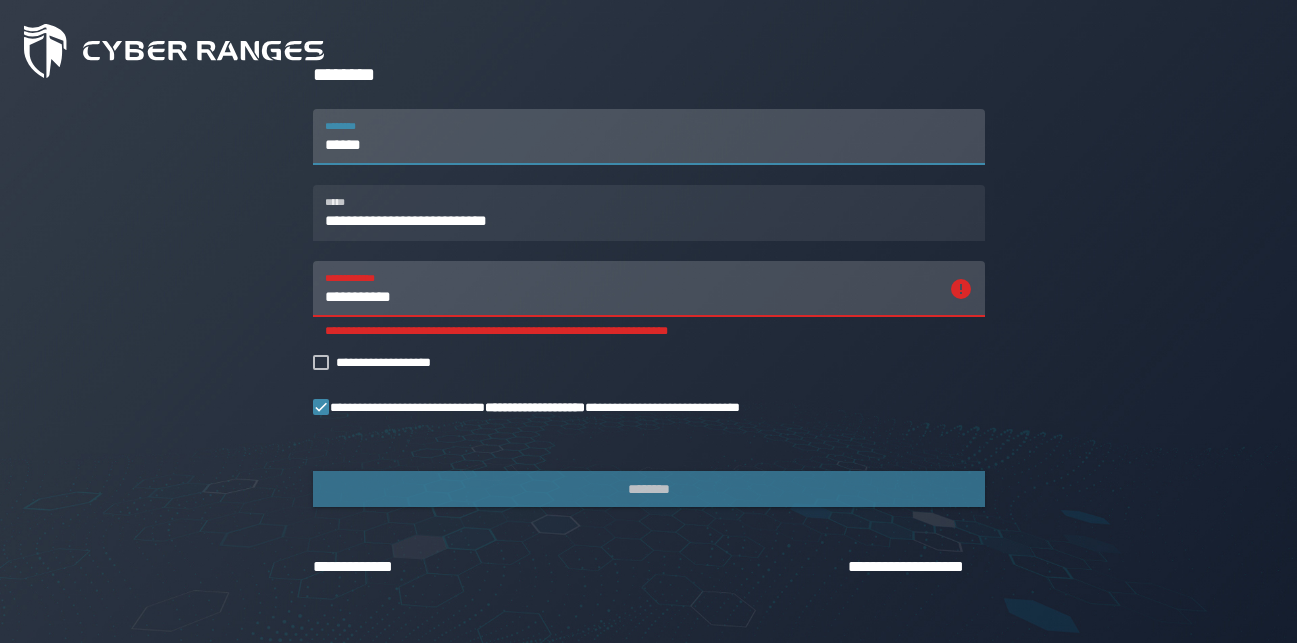 drag, startPoint x: 383, startPoint y: 125, endPoint x: 346, endPoint y: 128, distance: 37.12142 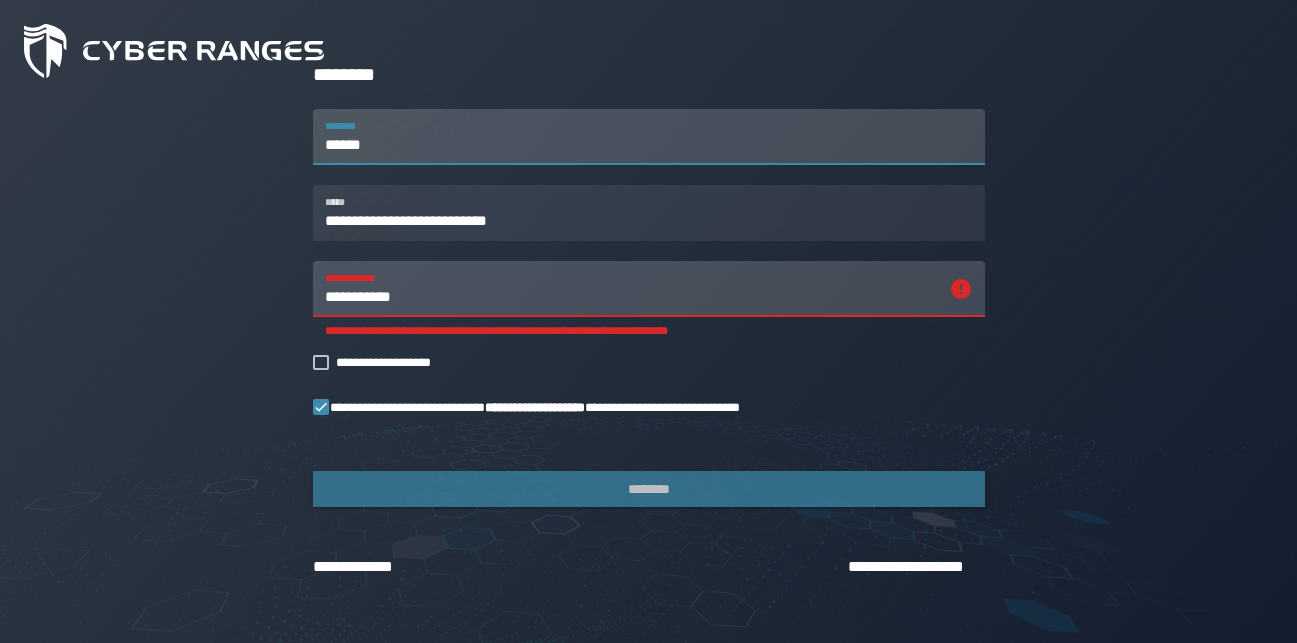 click 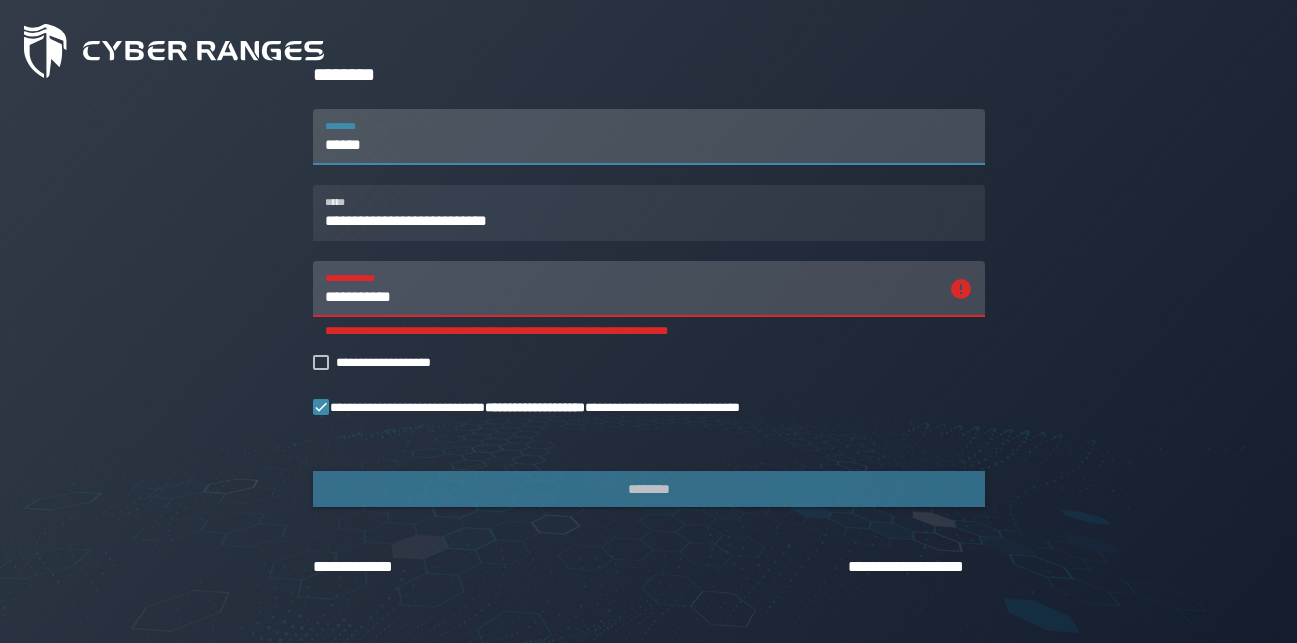 drag, startPoint x: 375, startPoint y: 127, endPoint x: 359, endPoint y: 127, distance: 16 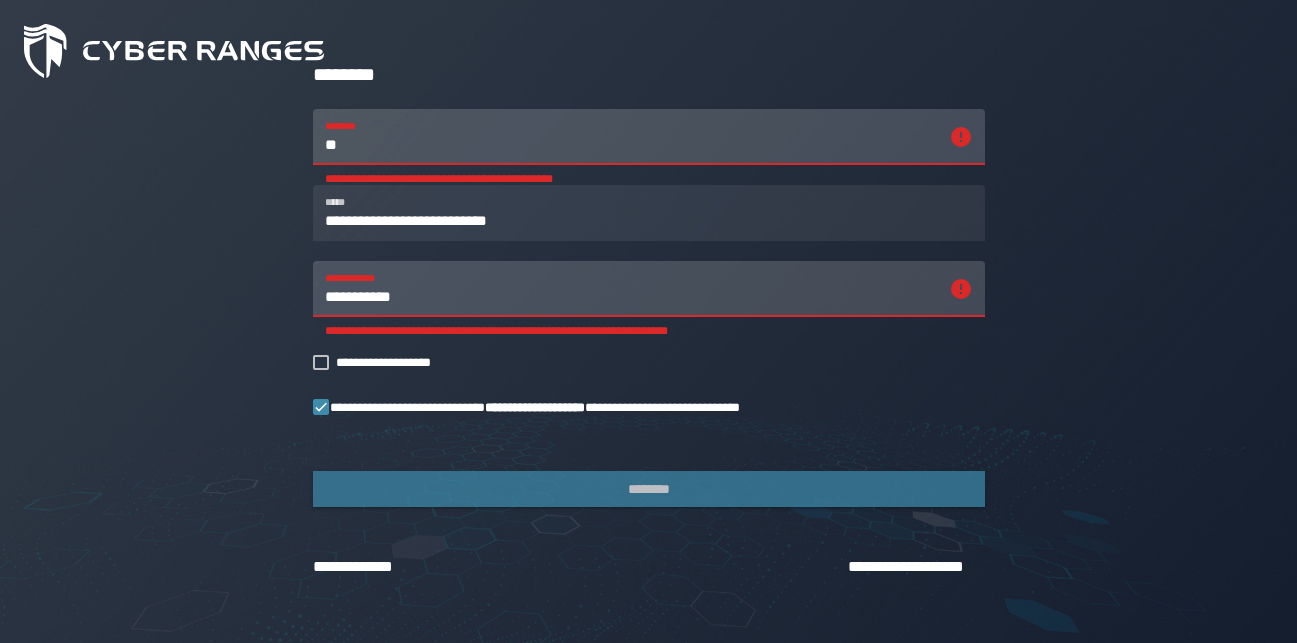 type on "*" 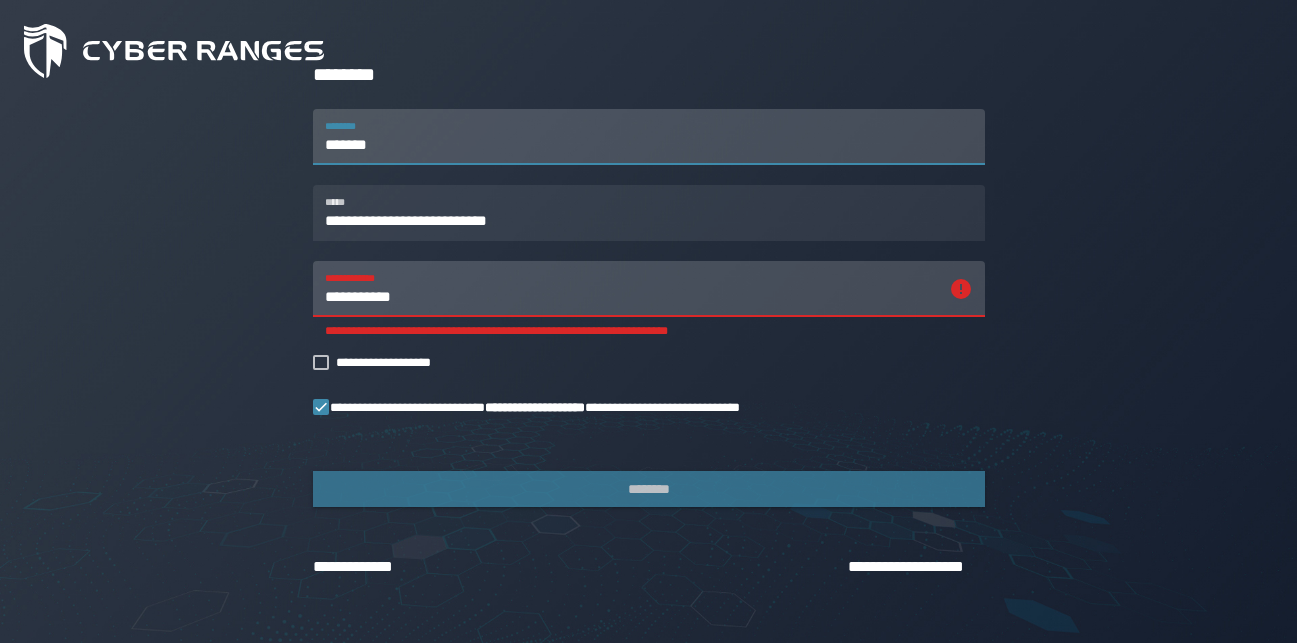 drag, startPoint x: 589, startPoint y: 139, endPoint x: 572, endPoint y: 421, distance: 282.51193 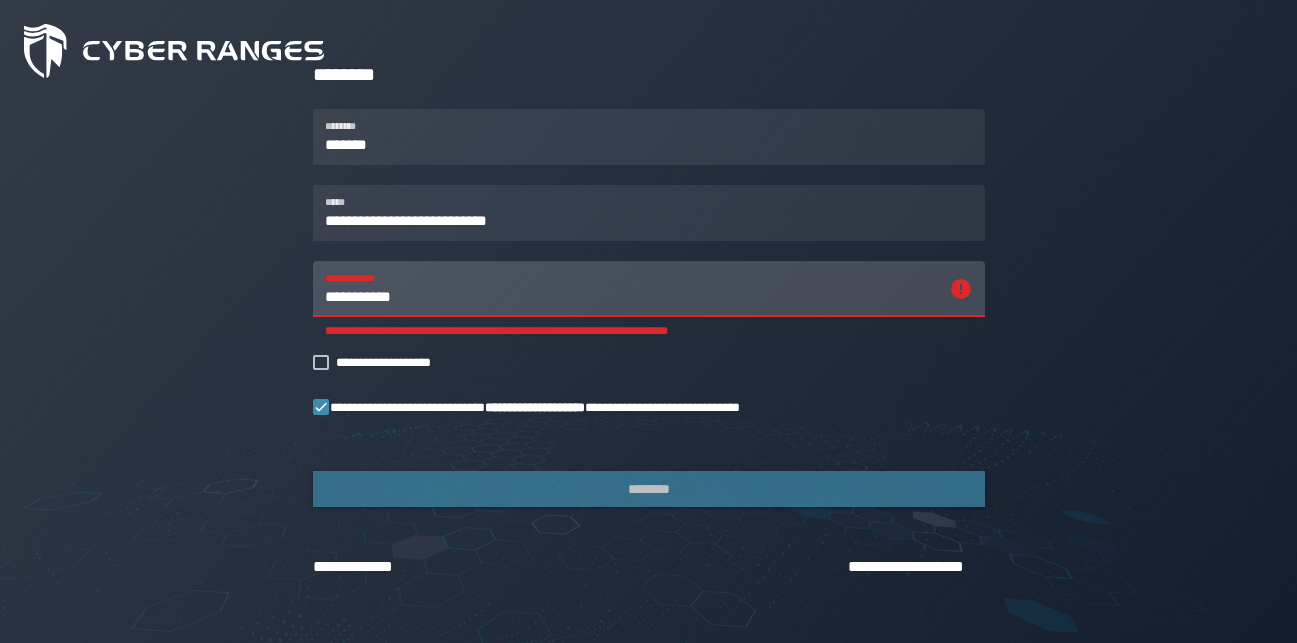 click on "**********" at bounding box center (631, 289) 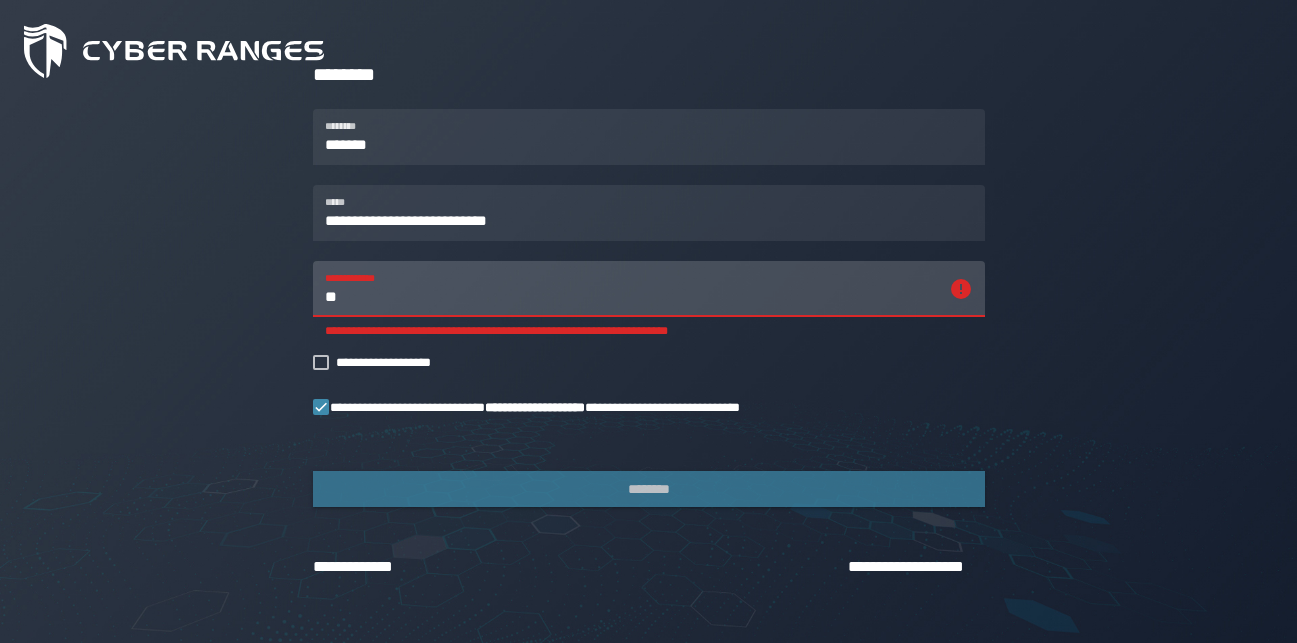 type on "*" 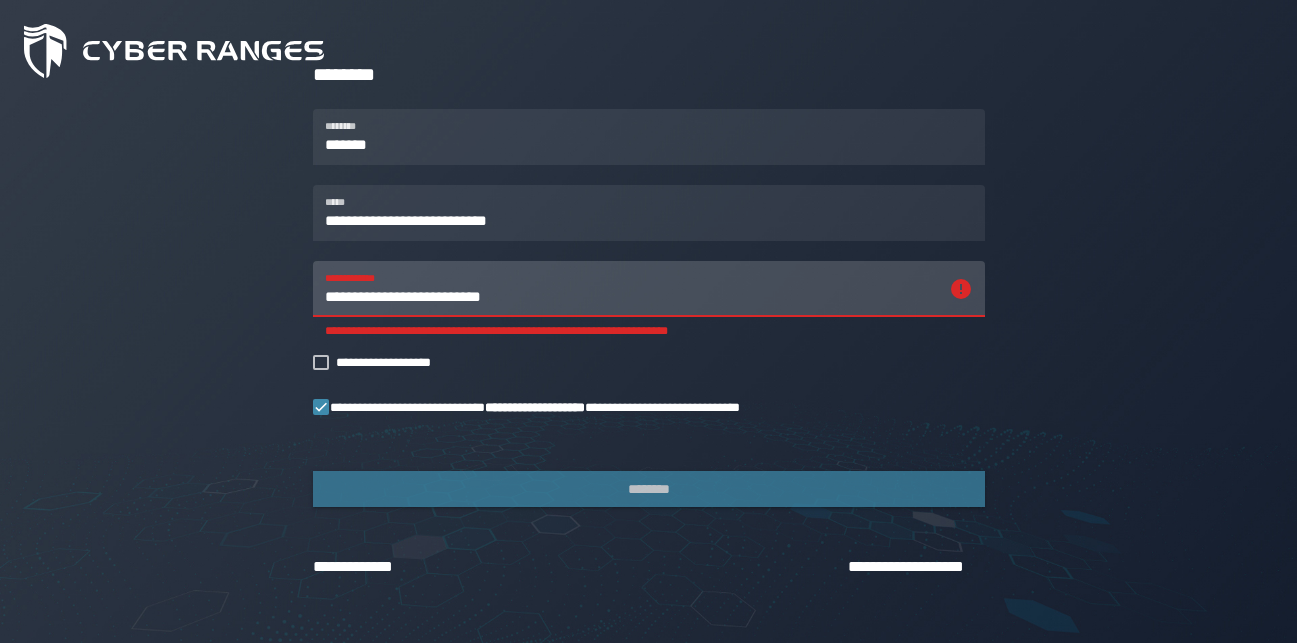 type on "**********" 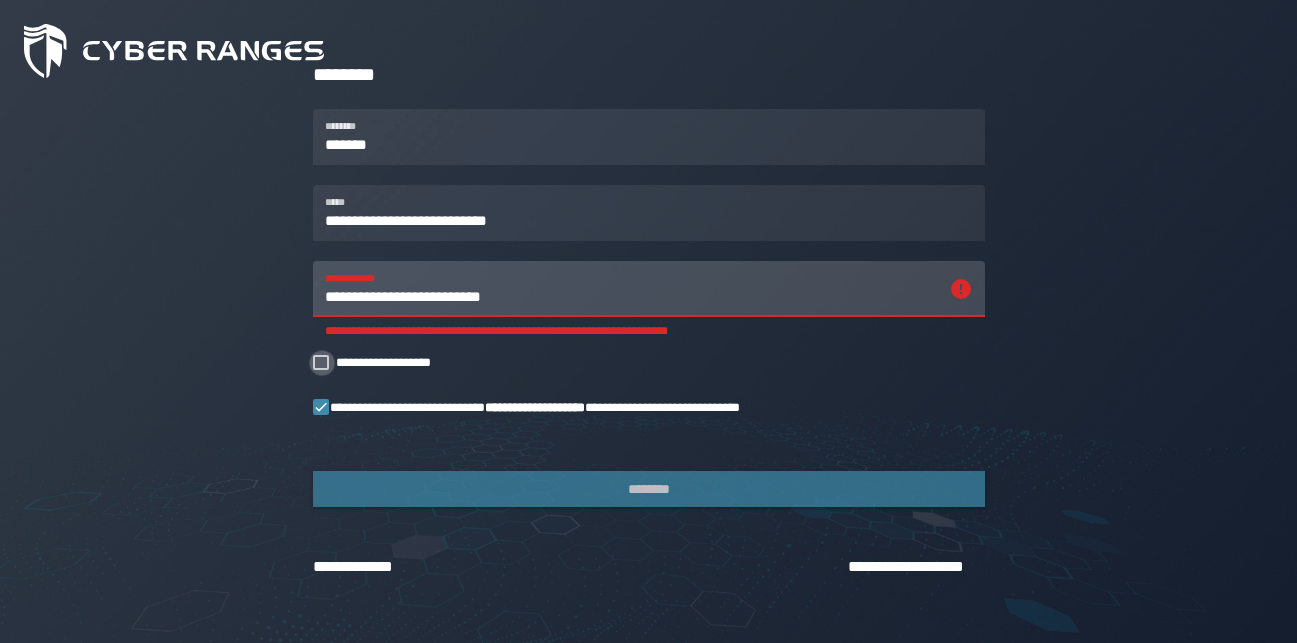 click 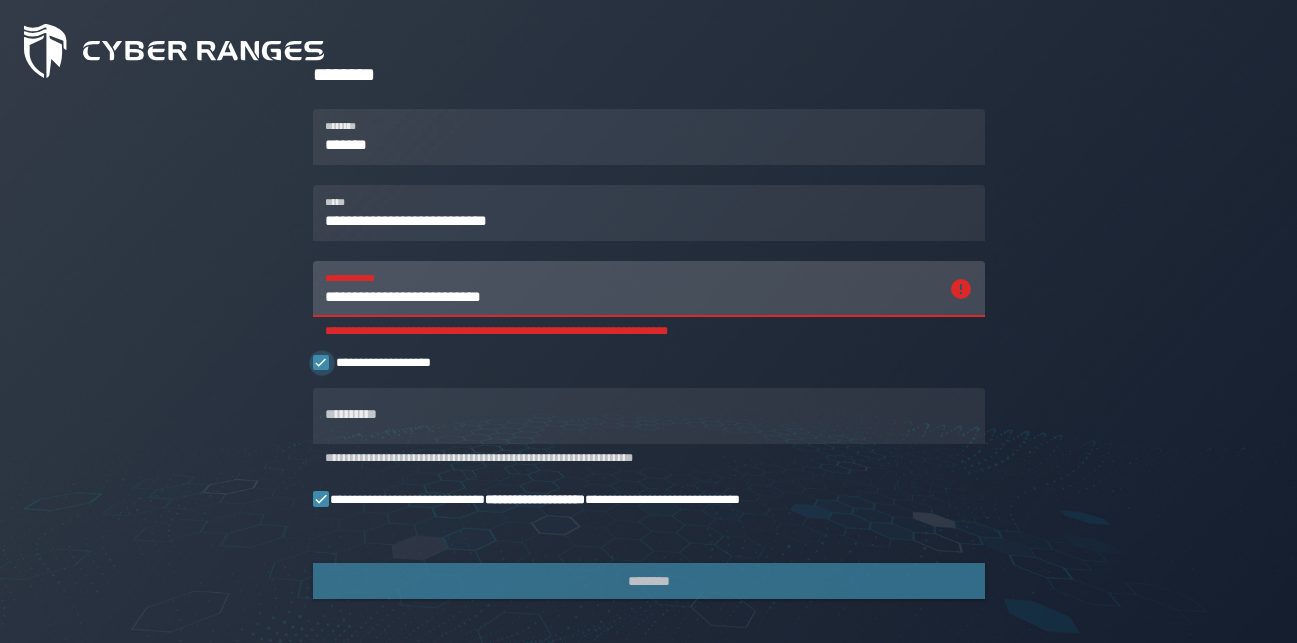 click 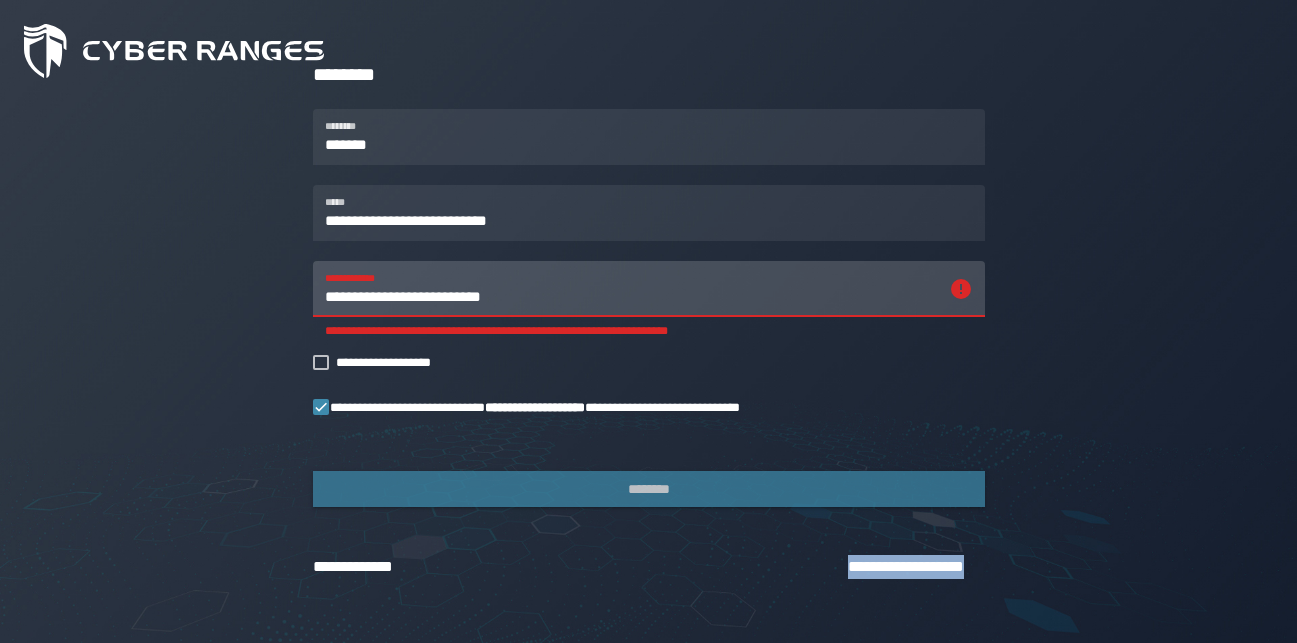drag, startPoint x: 998, startPoint y: 557, endPoint x: 842, endPoint y: 588, distance: 159.05031 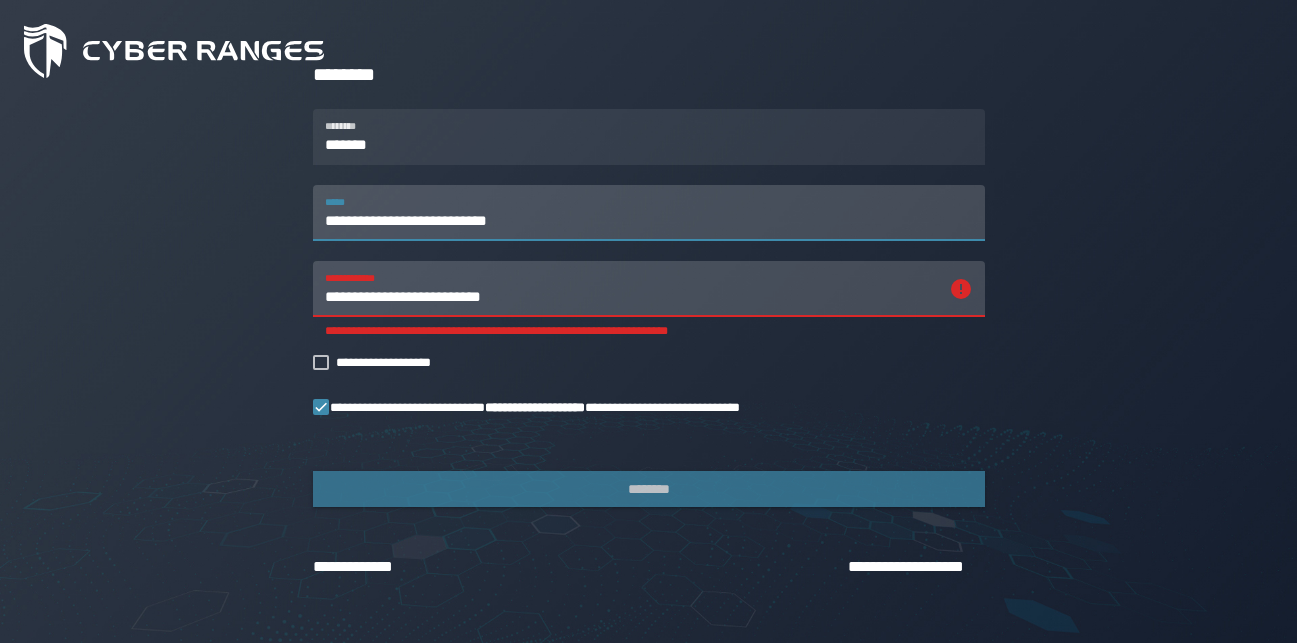 click on "**********" at bounding box center [649, 213] 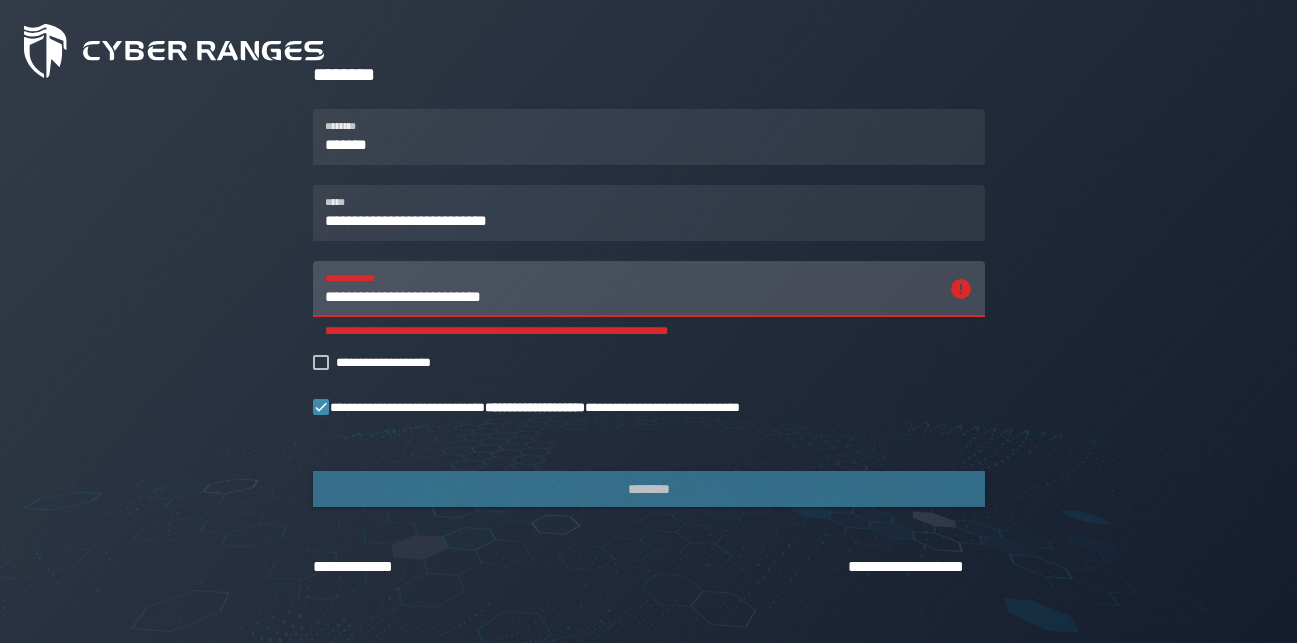 drag, startPoint x: 758, startPoint y: 309, endPoint x: 659, endPoint y: 309, distance: 99 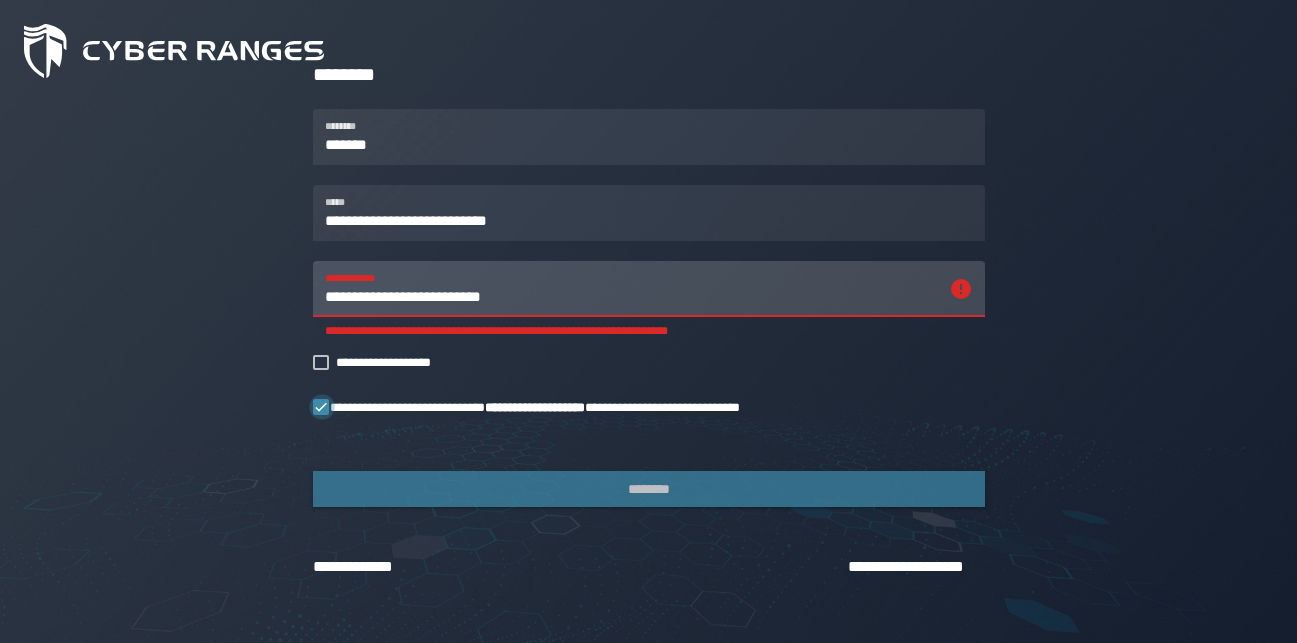 click 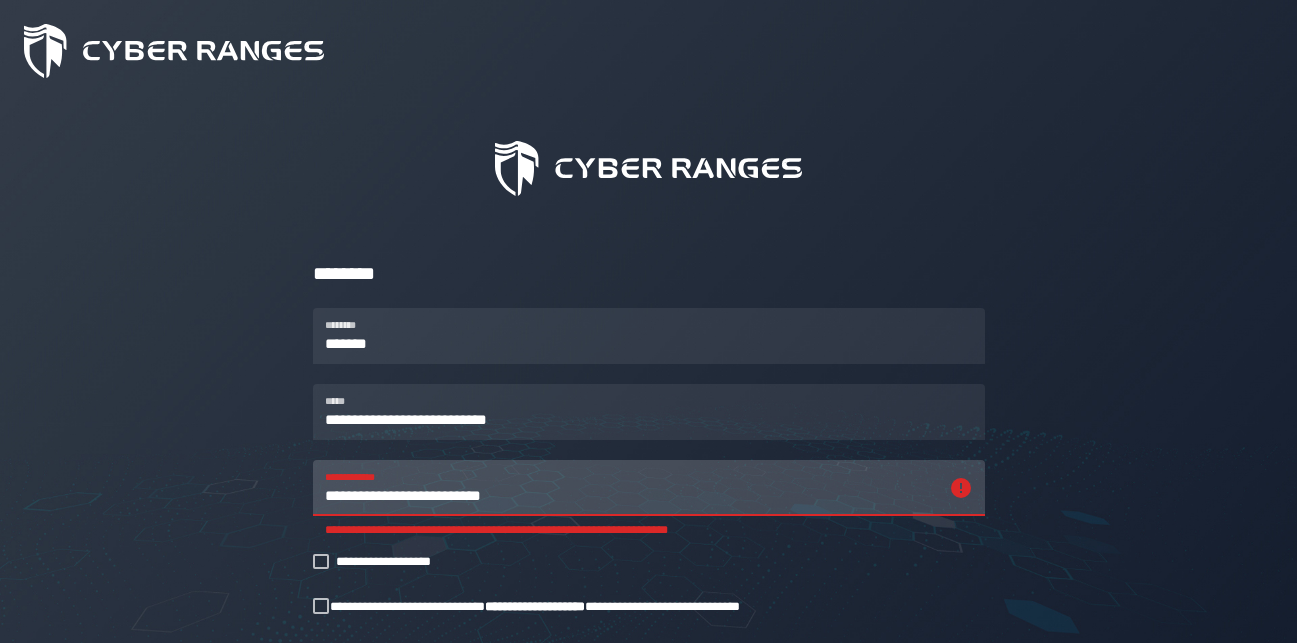 scroll, scrollTop: 261, scrollLeft: 0, axis: vertical 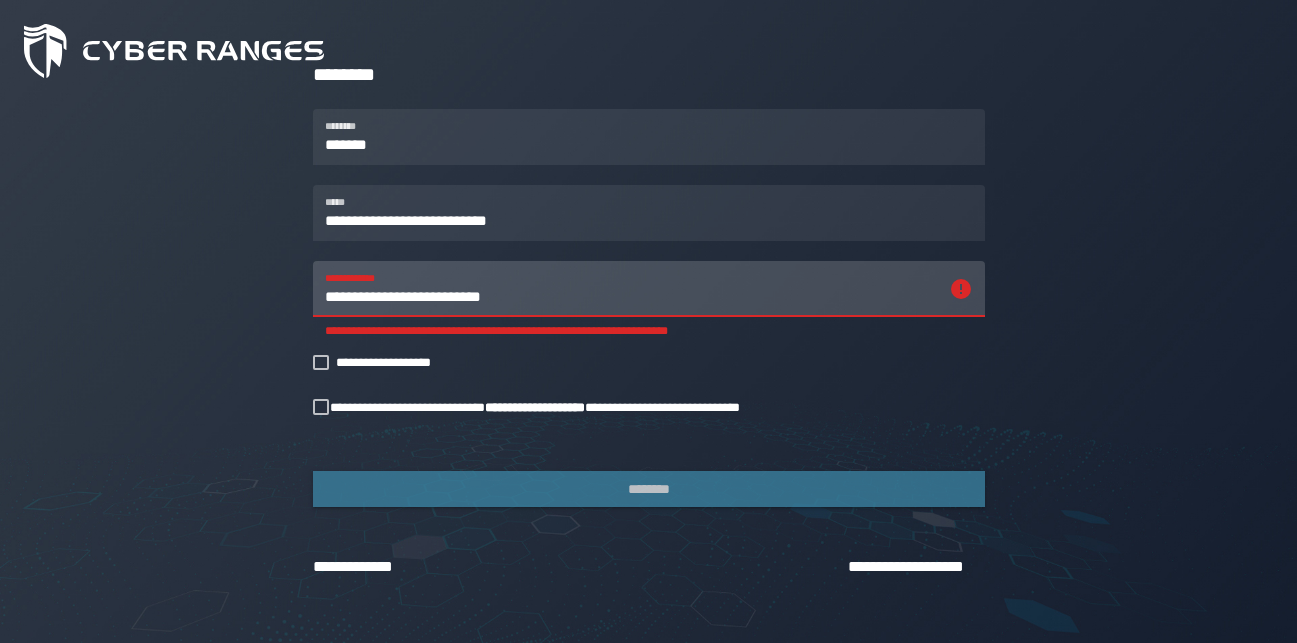 click 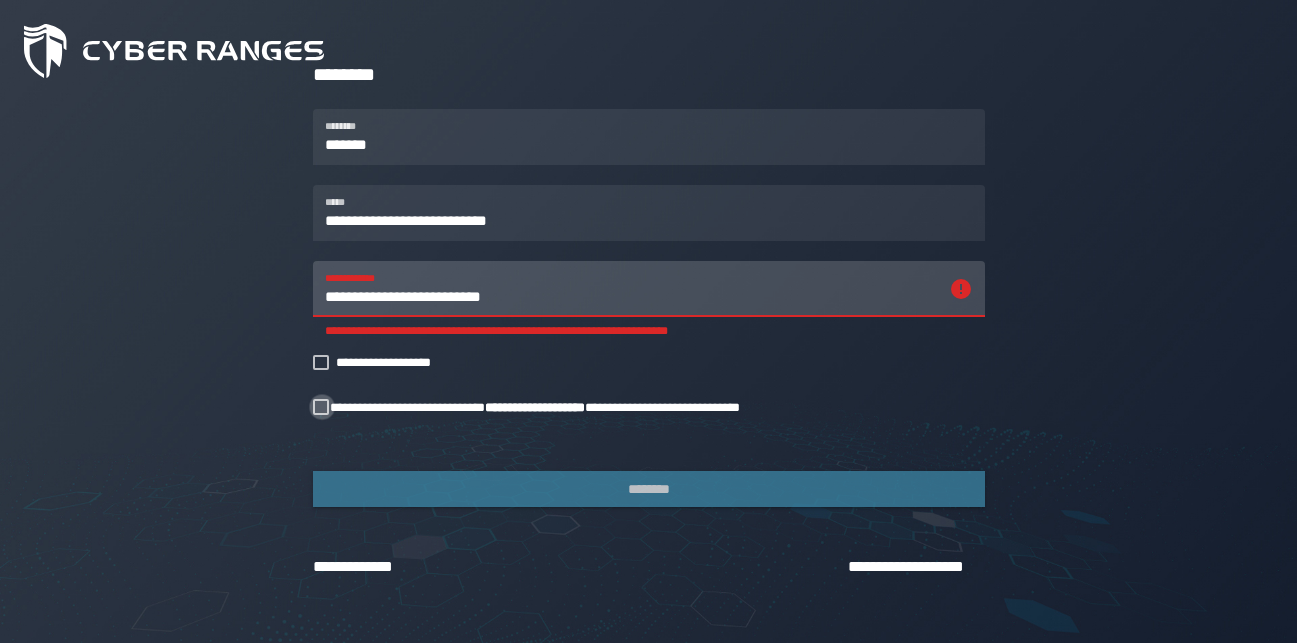 click 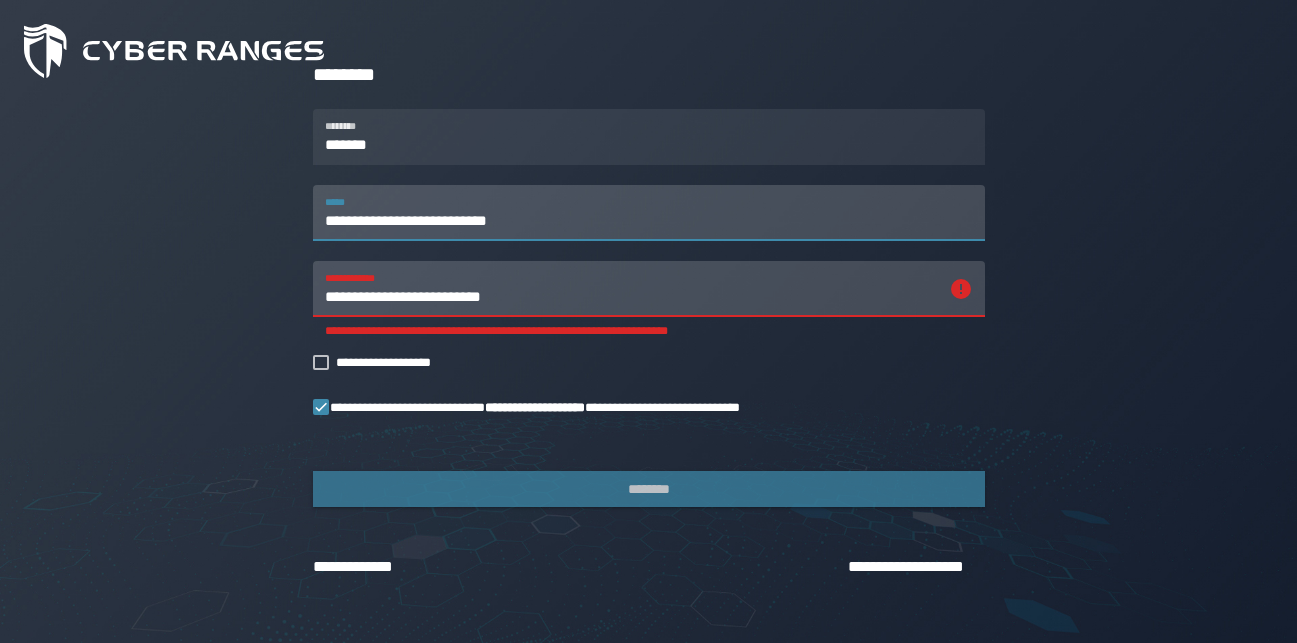 click on "**********" at bounding box center [649, 213] 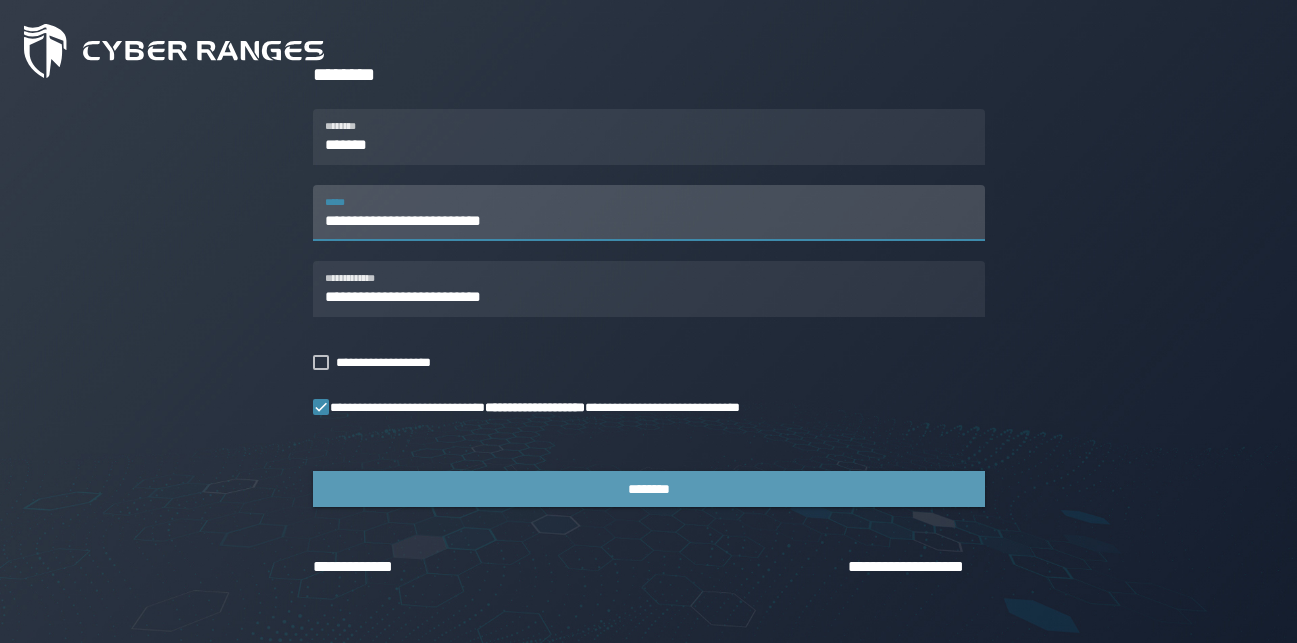 type on "**********" 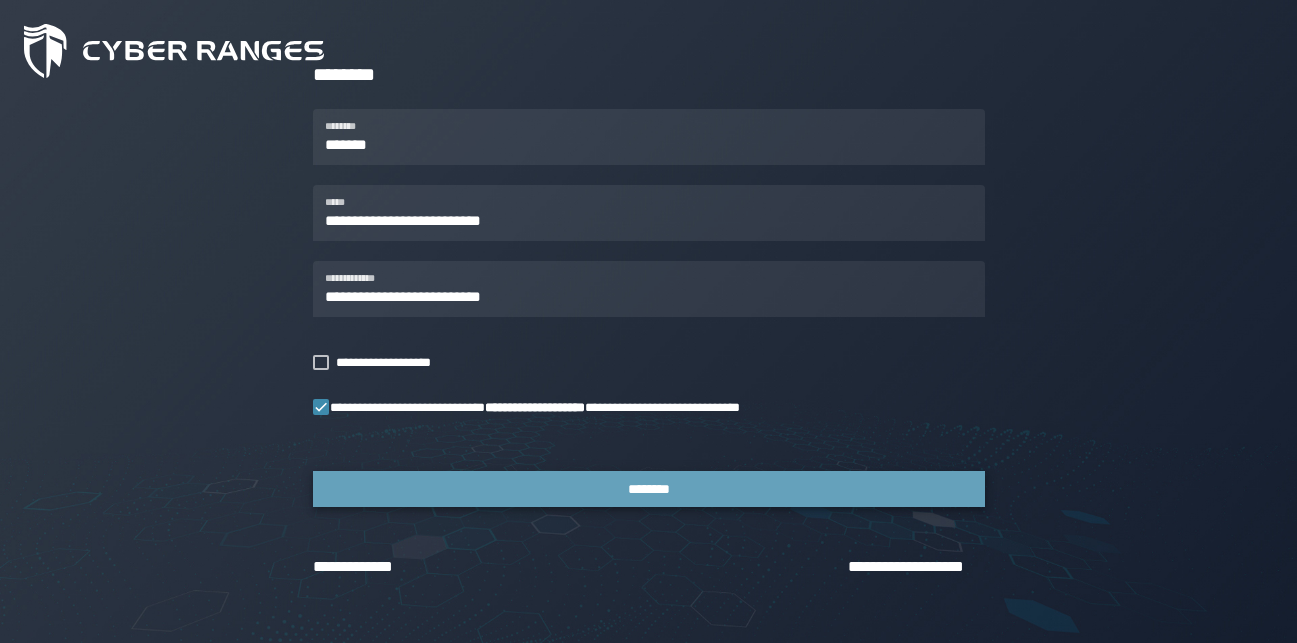 click on "********" at bounding box center (649, 489) 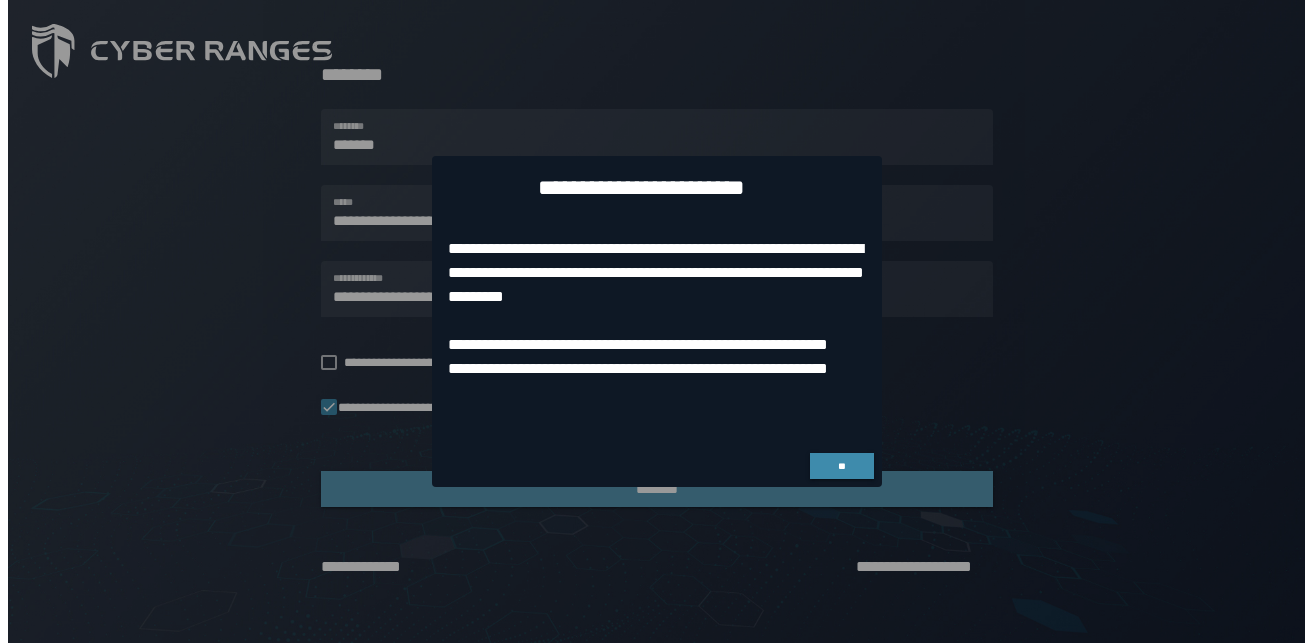 scroll, scrollTop: 0, scrollLeft: 0, axis: both 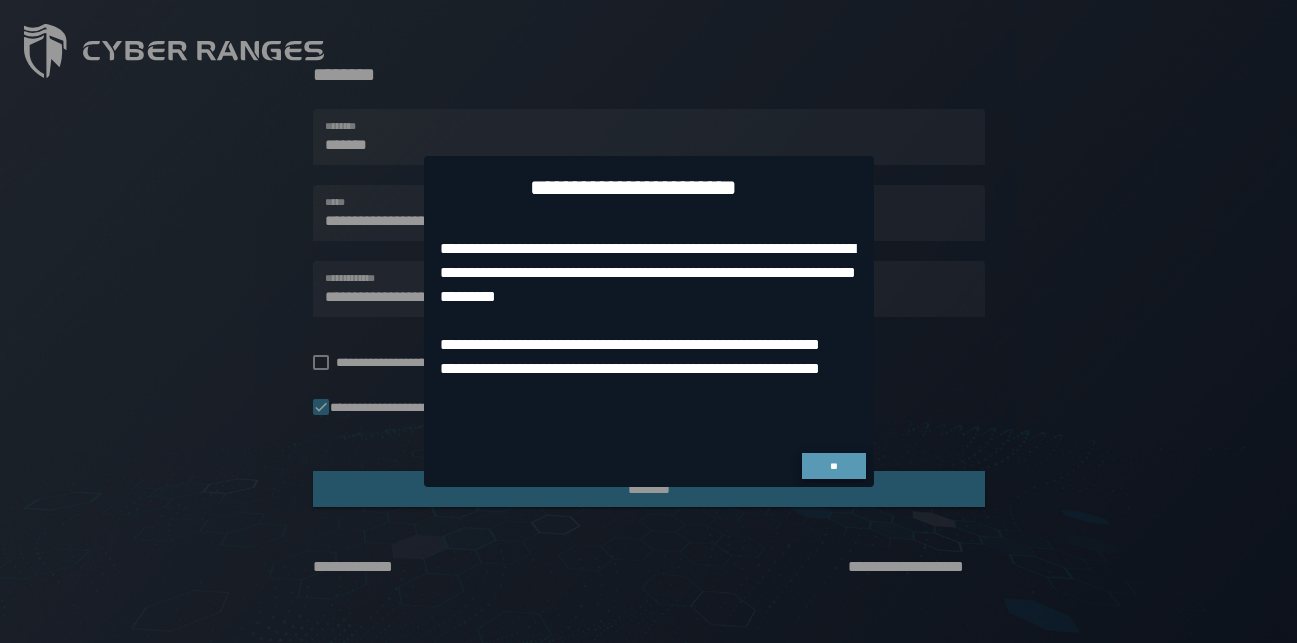 click on "**" at bounding box center [834, 466] 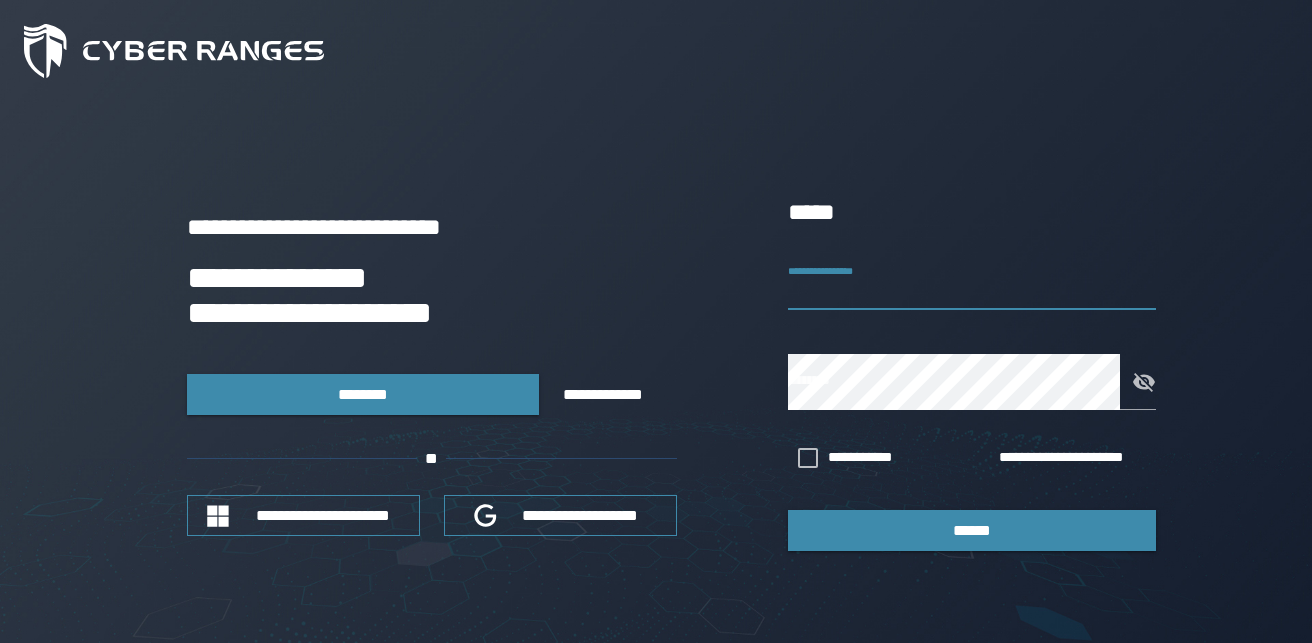 click on "**********" at bounding box center (972, 282) 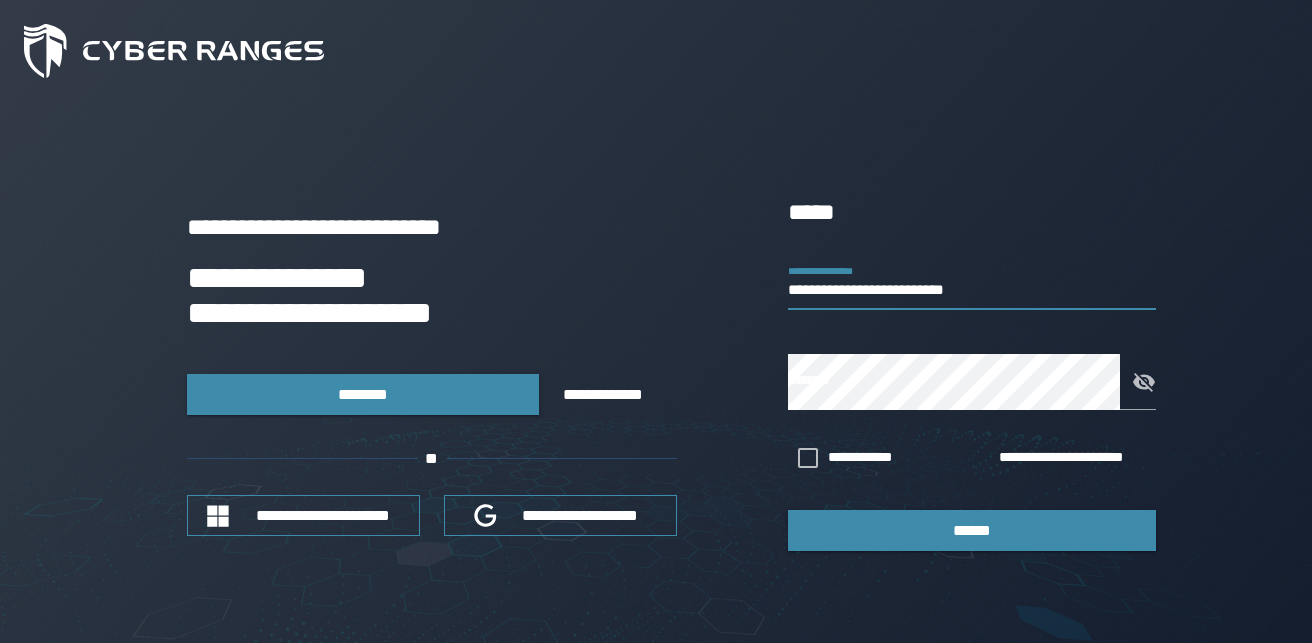 type on "**********" 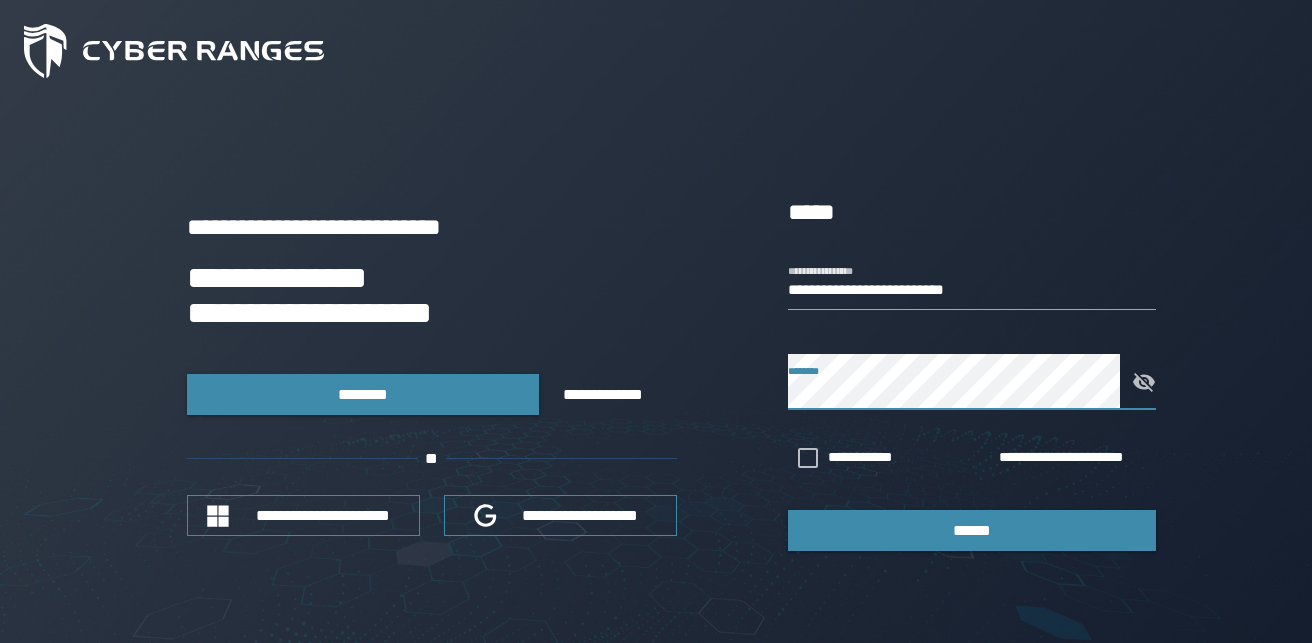 click 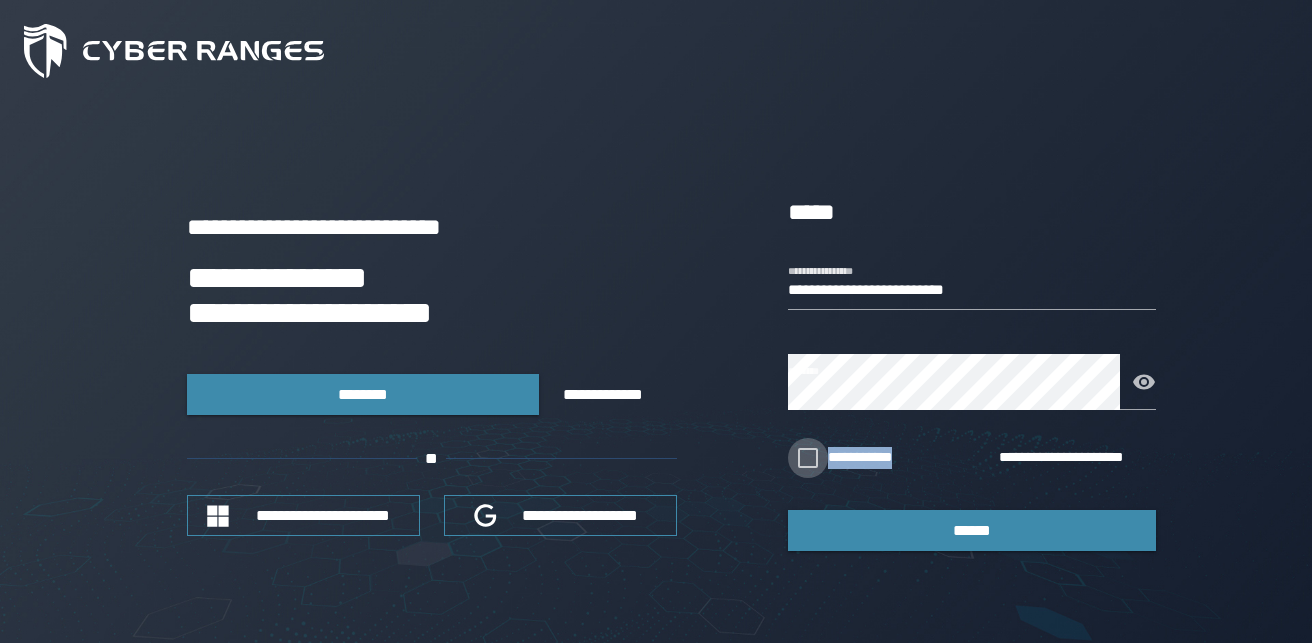 drag, startPoint x: 930, startPoint y: 454, endPoint x: 821, endPoint y: 457, distance: 109.041275 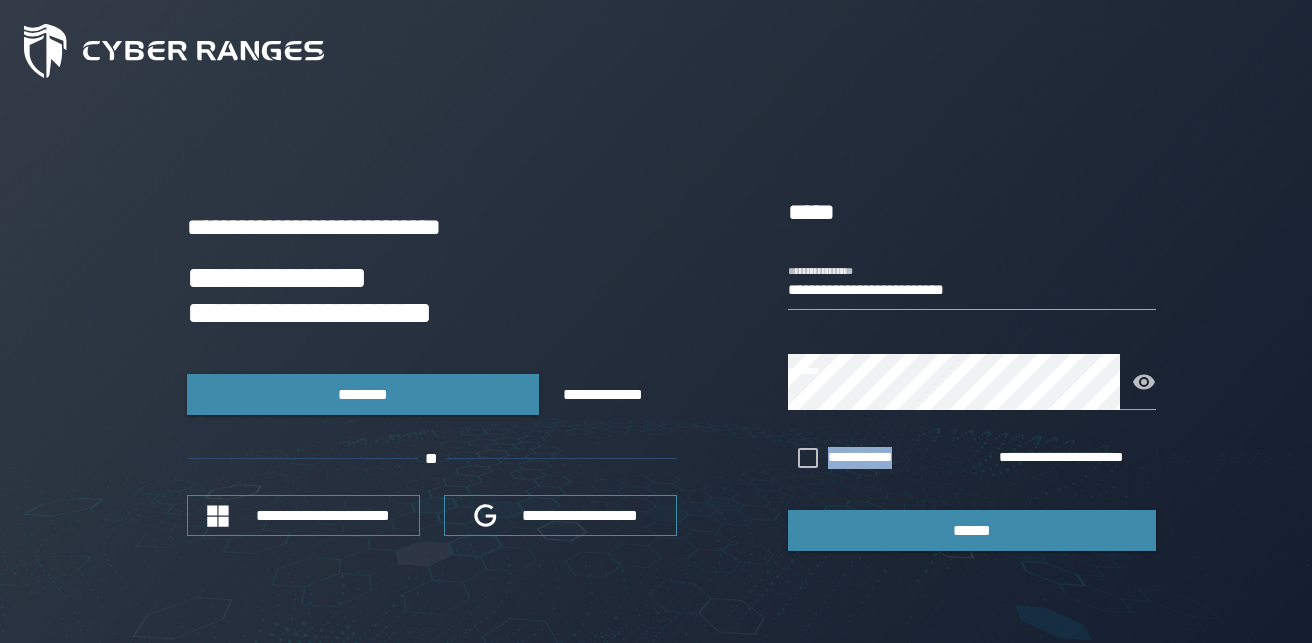 click on "**********" at bounding box center (972, 458) 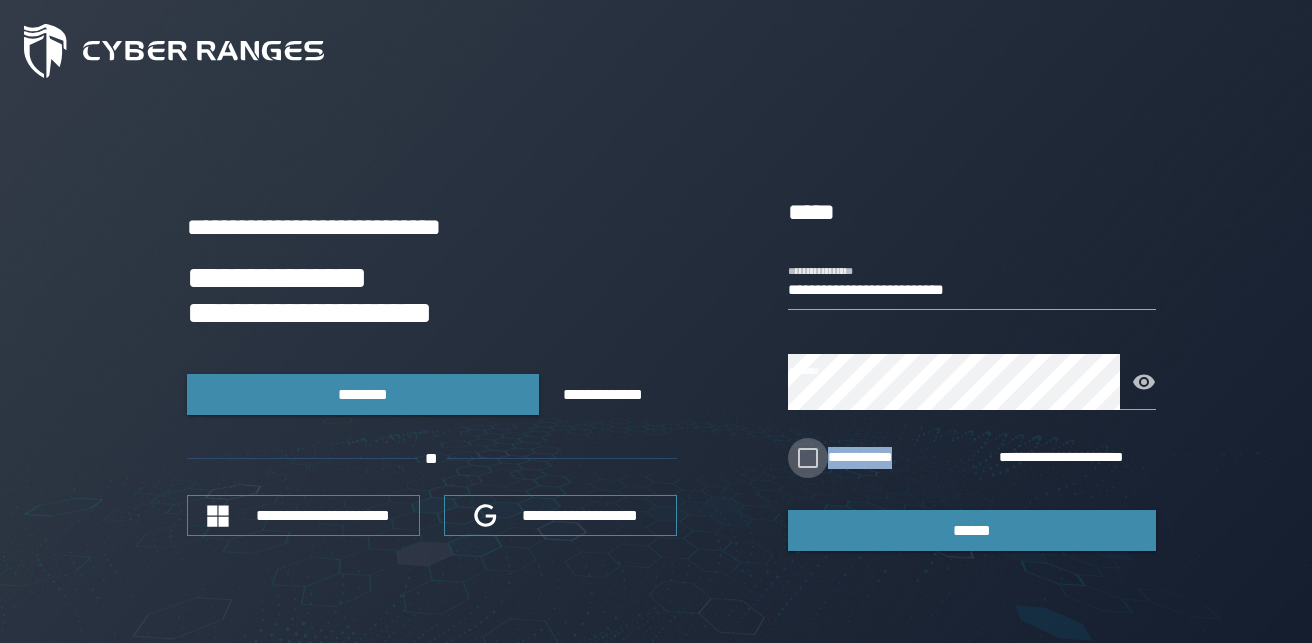 drag, startPoint x: 936, startPoint y: 457, endPoint x: 828, endPoint y: 461, distance: 108.07405 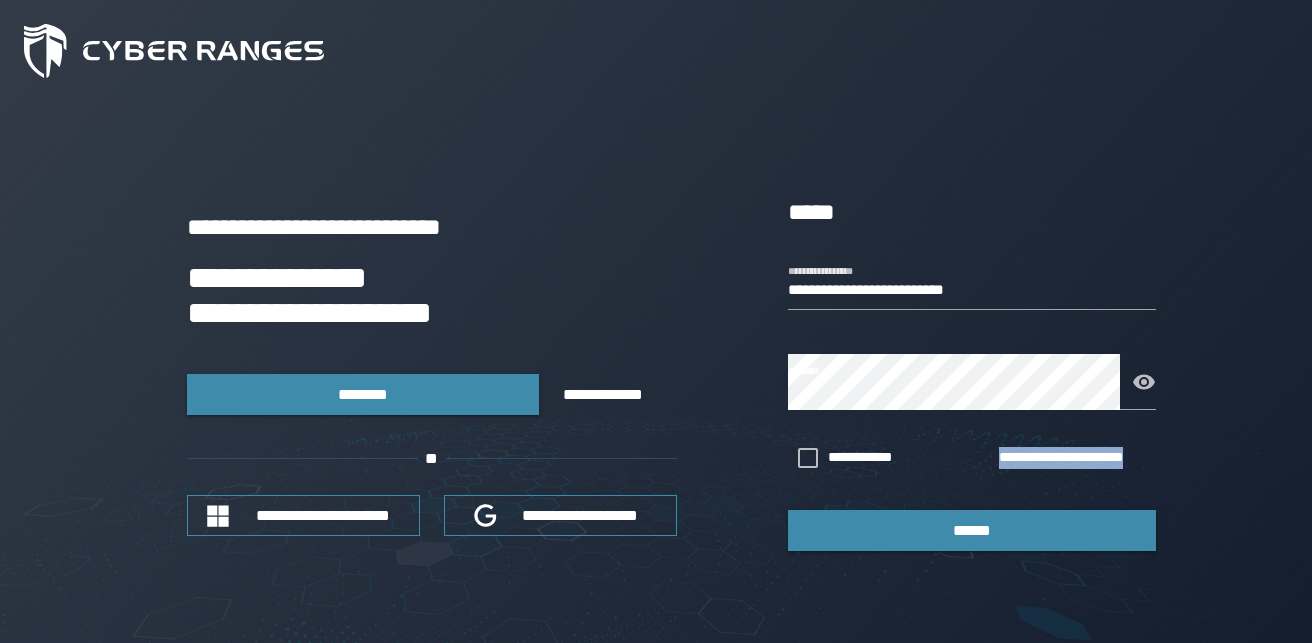 drag, startPoint x: 1169, startPoint y: 455, endPoint x: 998, endPoint y: 469, distance: 171.57214 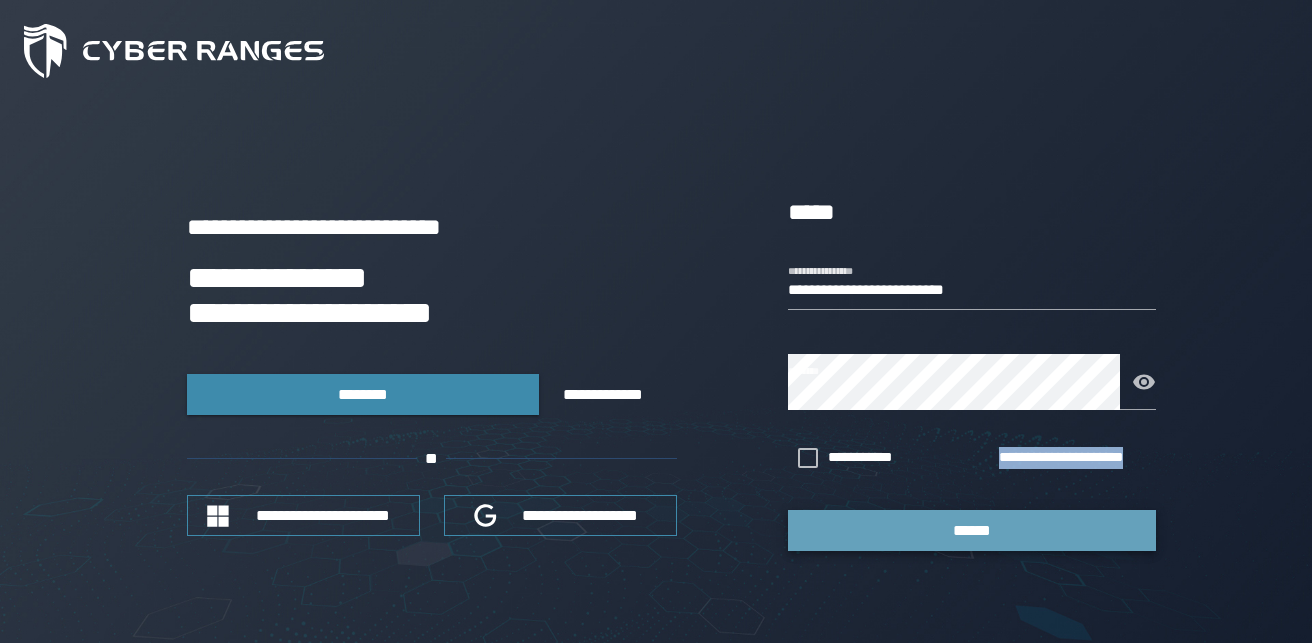click on "******" at bounding box center (972, 530) 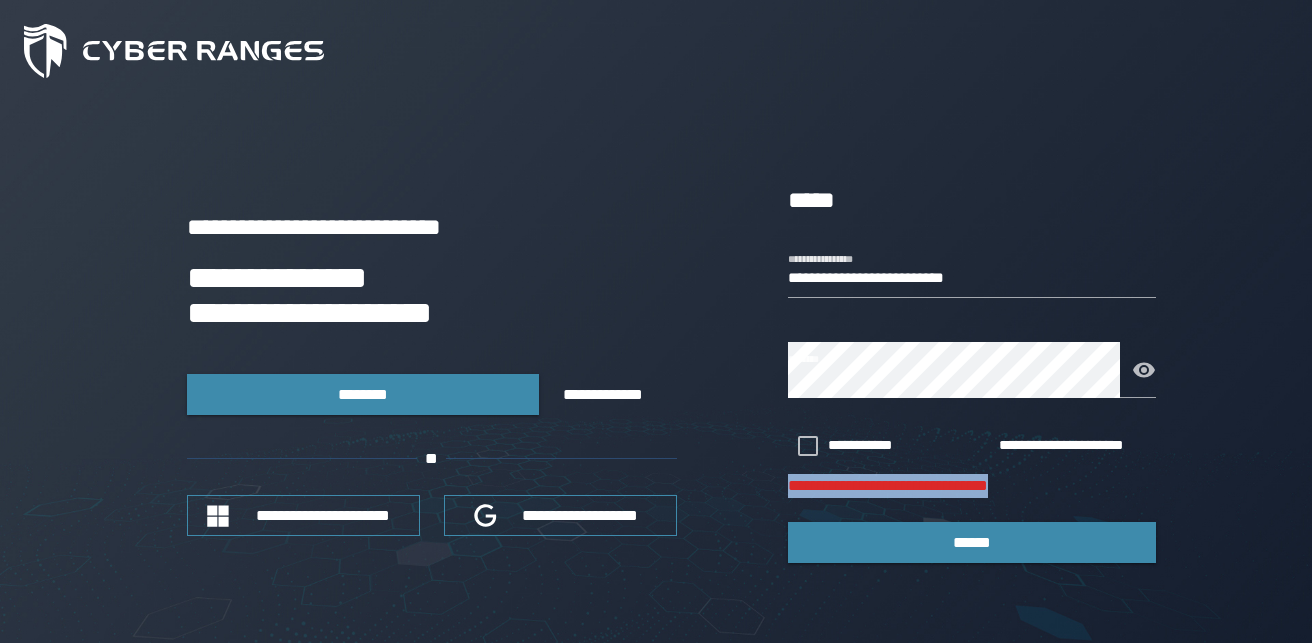 drag, startPoint x: 1043, startPoint y: 495, endPoint x: 779, endPoint y: 488, distance: 264.09277 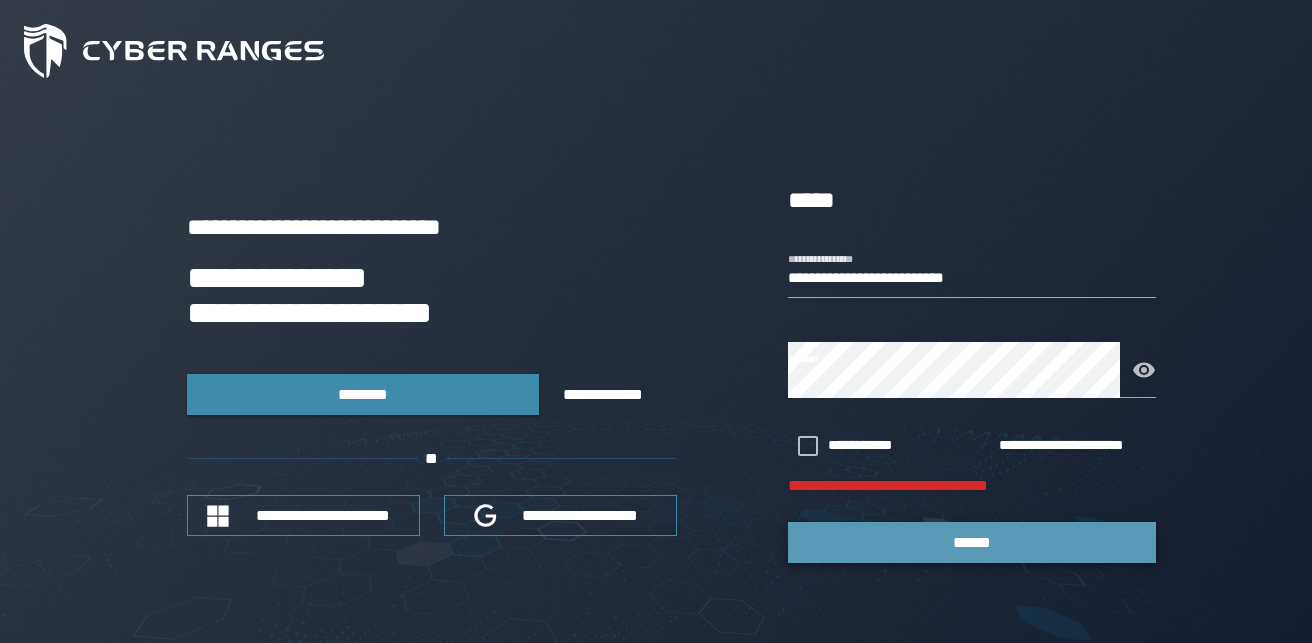click on "******" at bounding box center (972, 542) 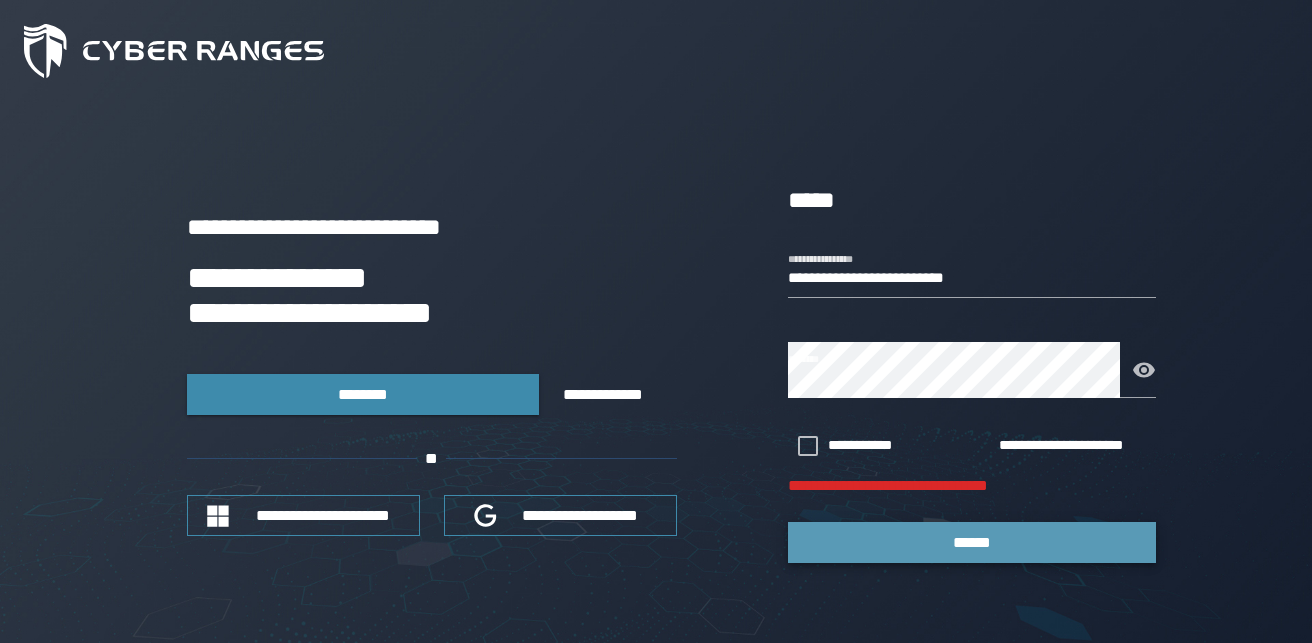click on "******" at bounding box center [972, 542] 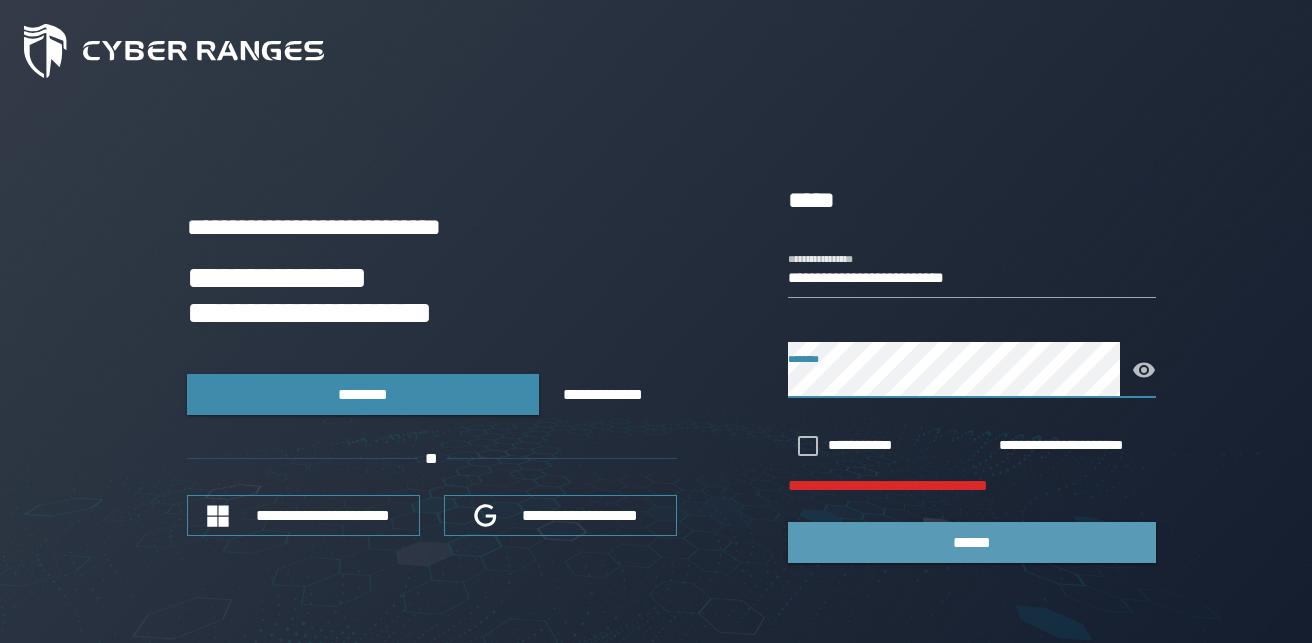 click on "******" at bounding box center (972, 542) 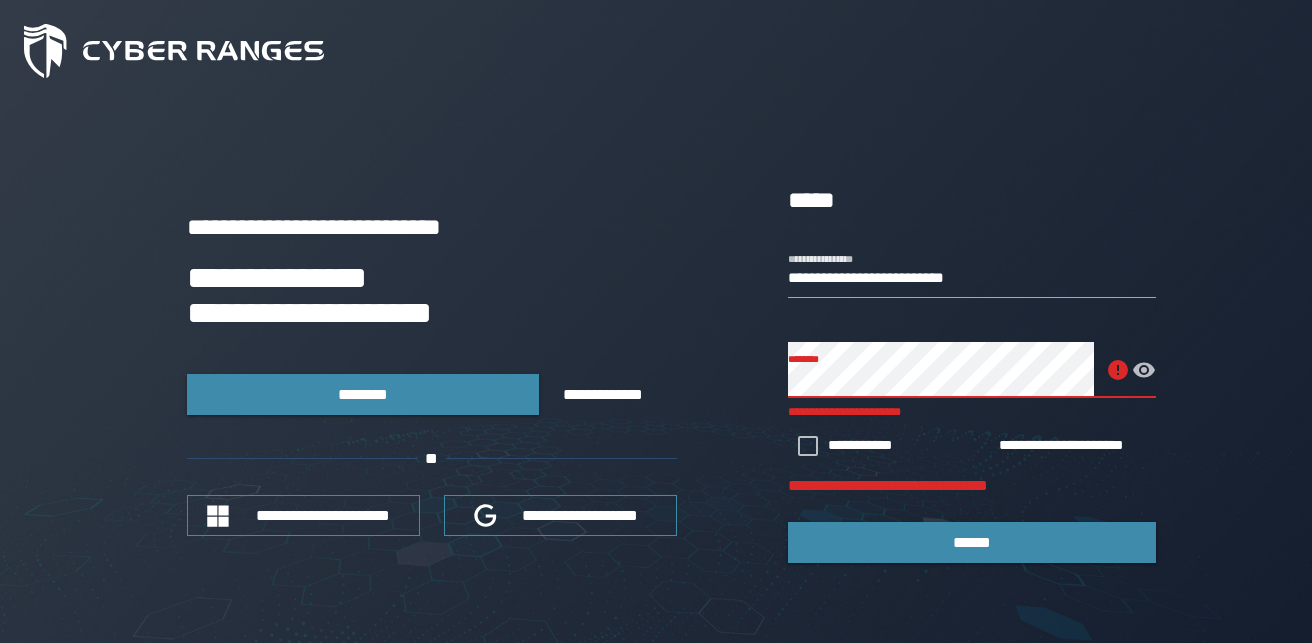 click 